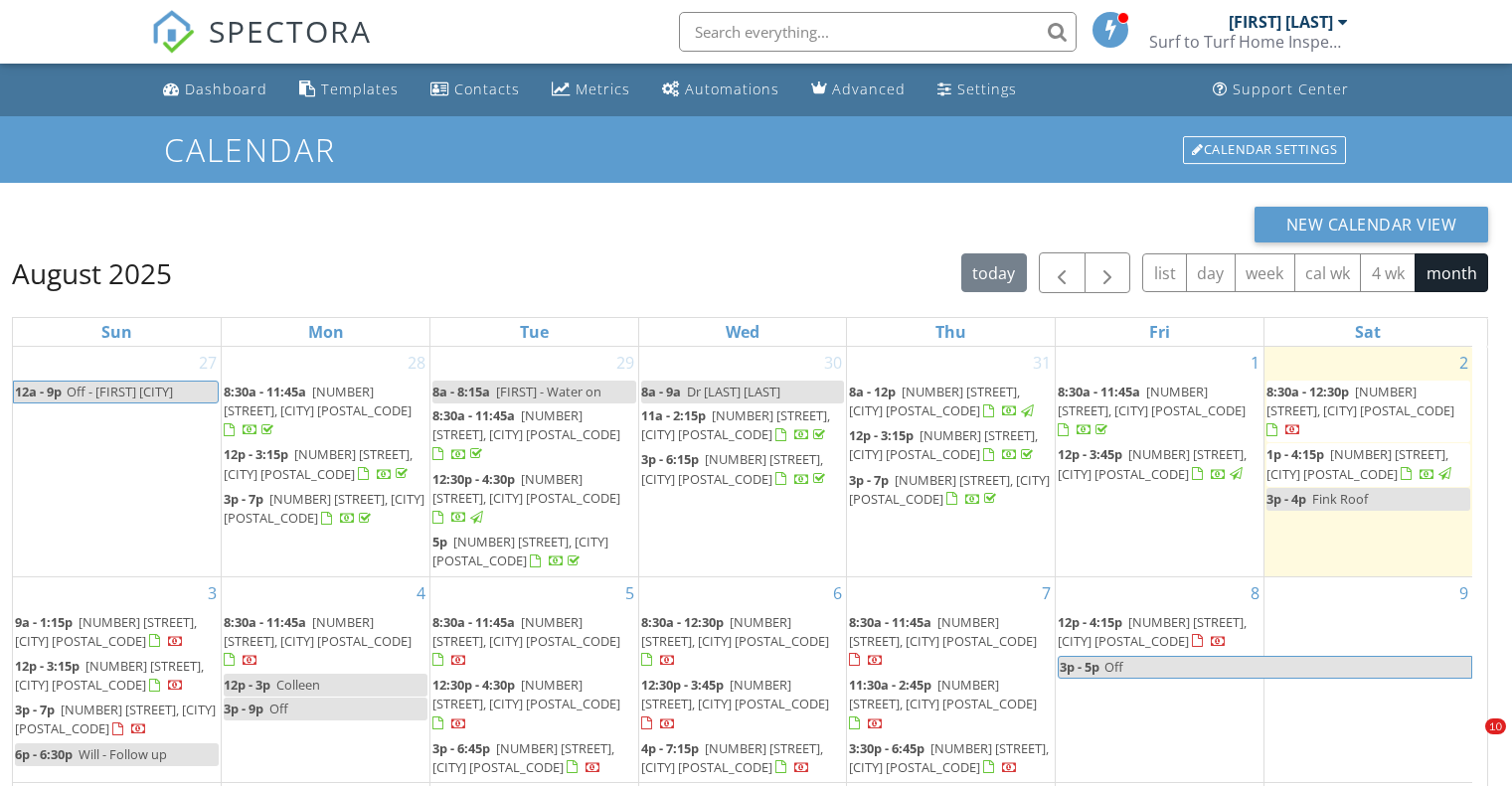 scroll, scrollTop: 264, scrollLeft: 0, axis: vertical 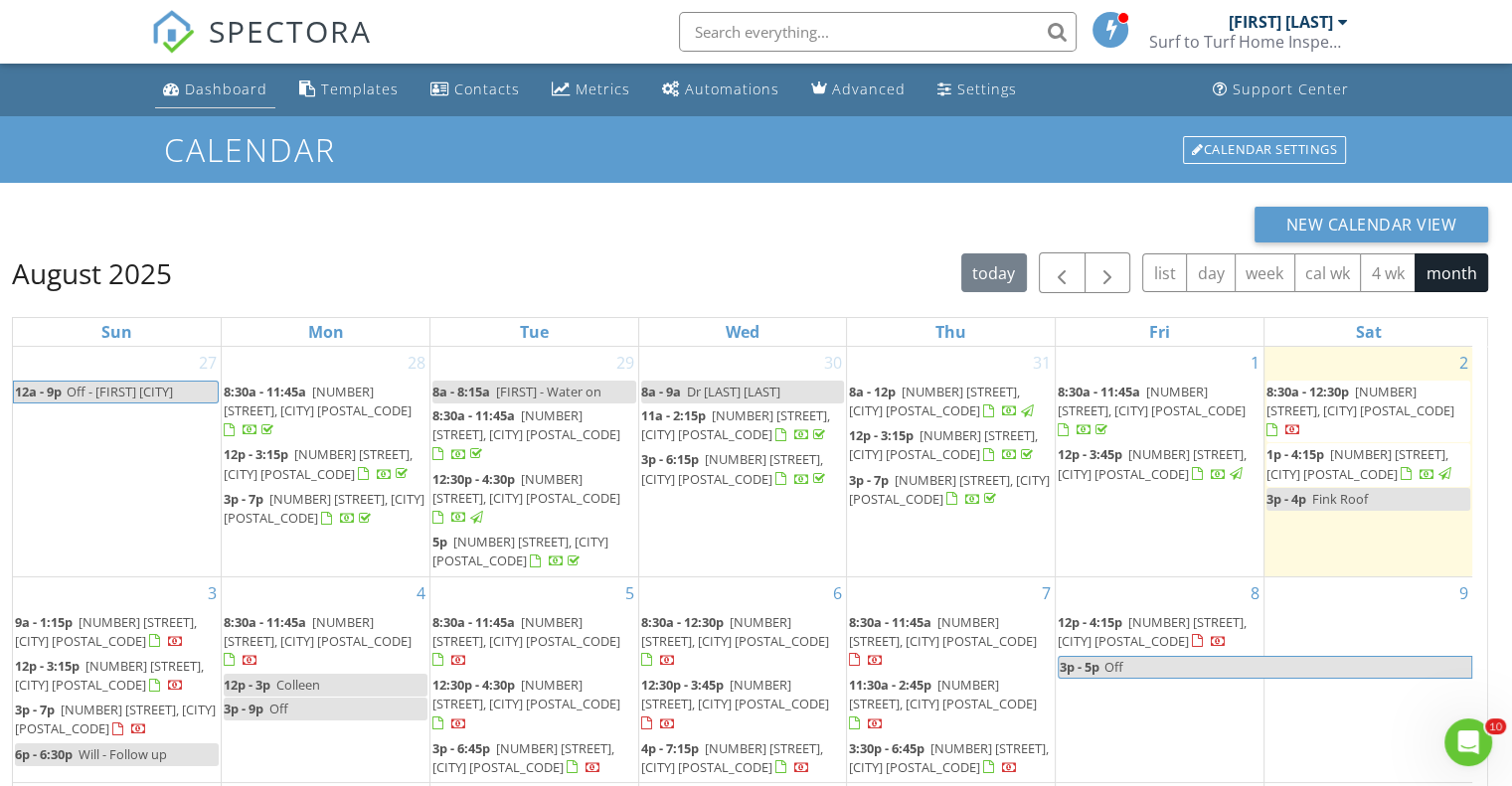 click on "Dashboard" at bounding box center [226, 88] 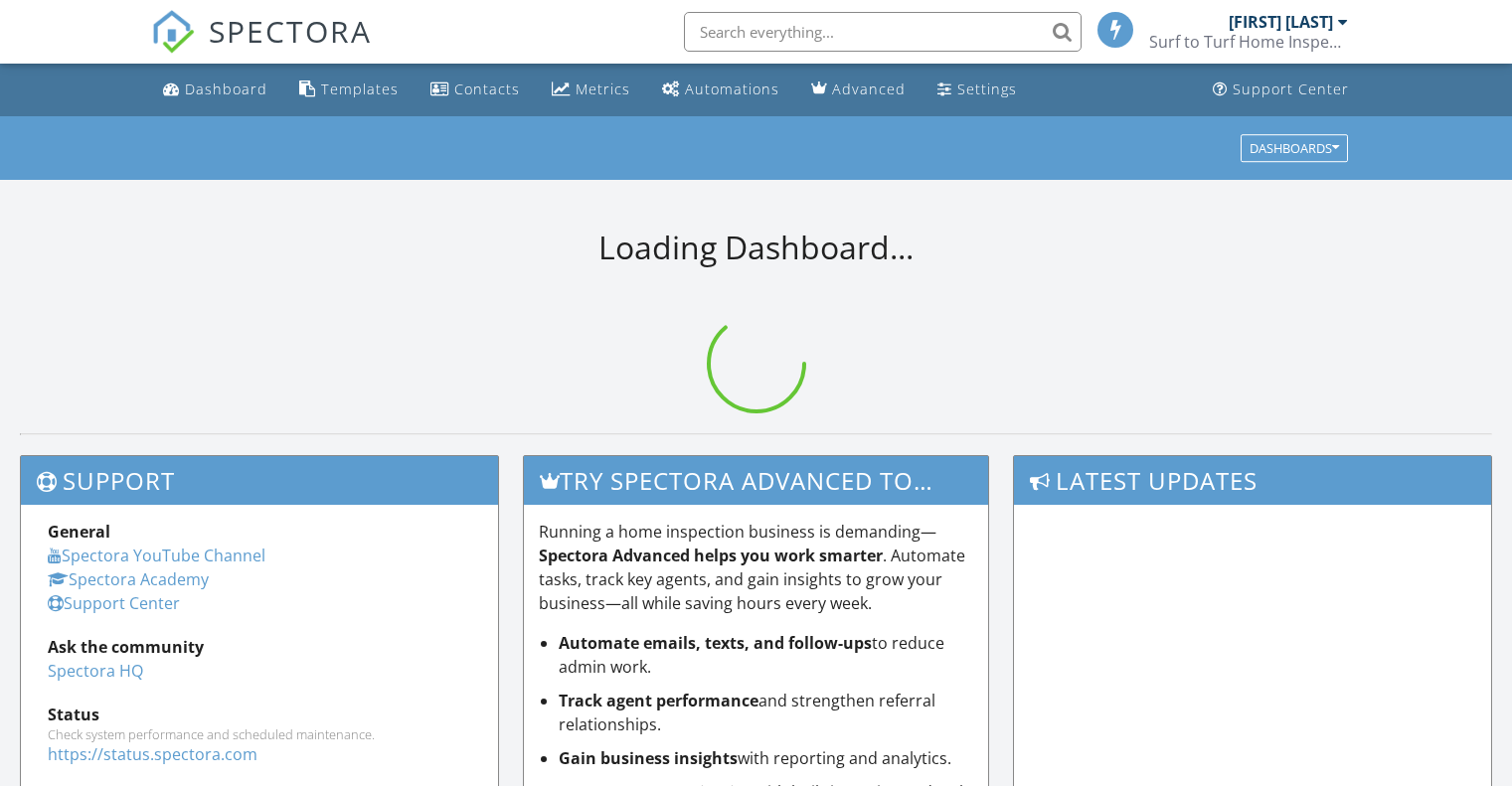 scroll, scrollTop: 0, scrollLeft: 0, axis: both 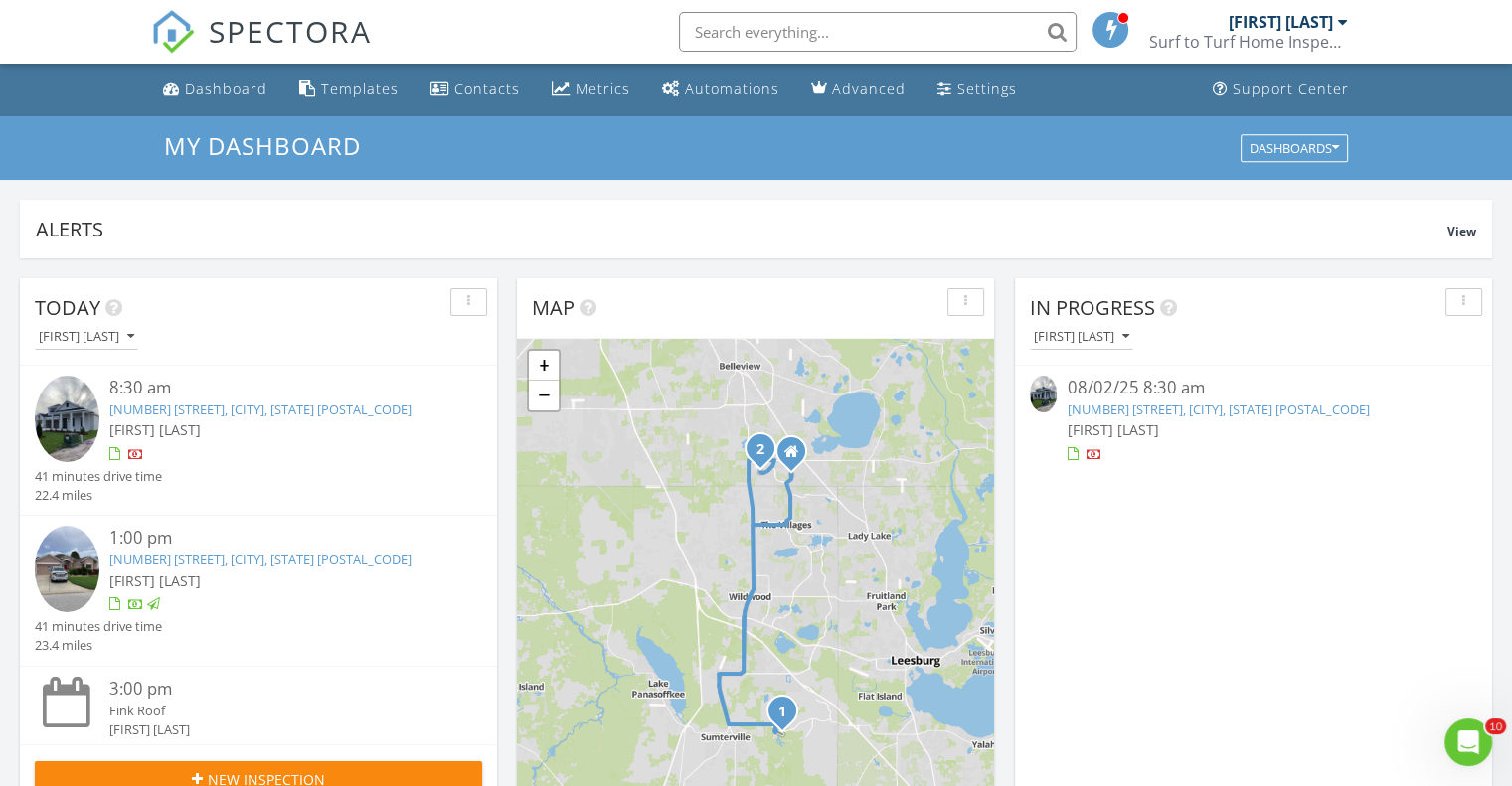 click at bounding box center (1043, 393) 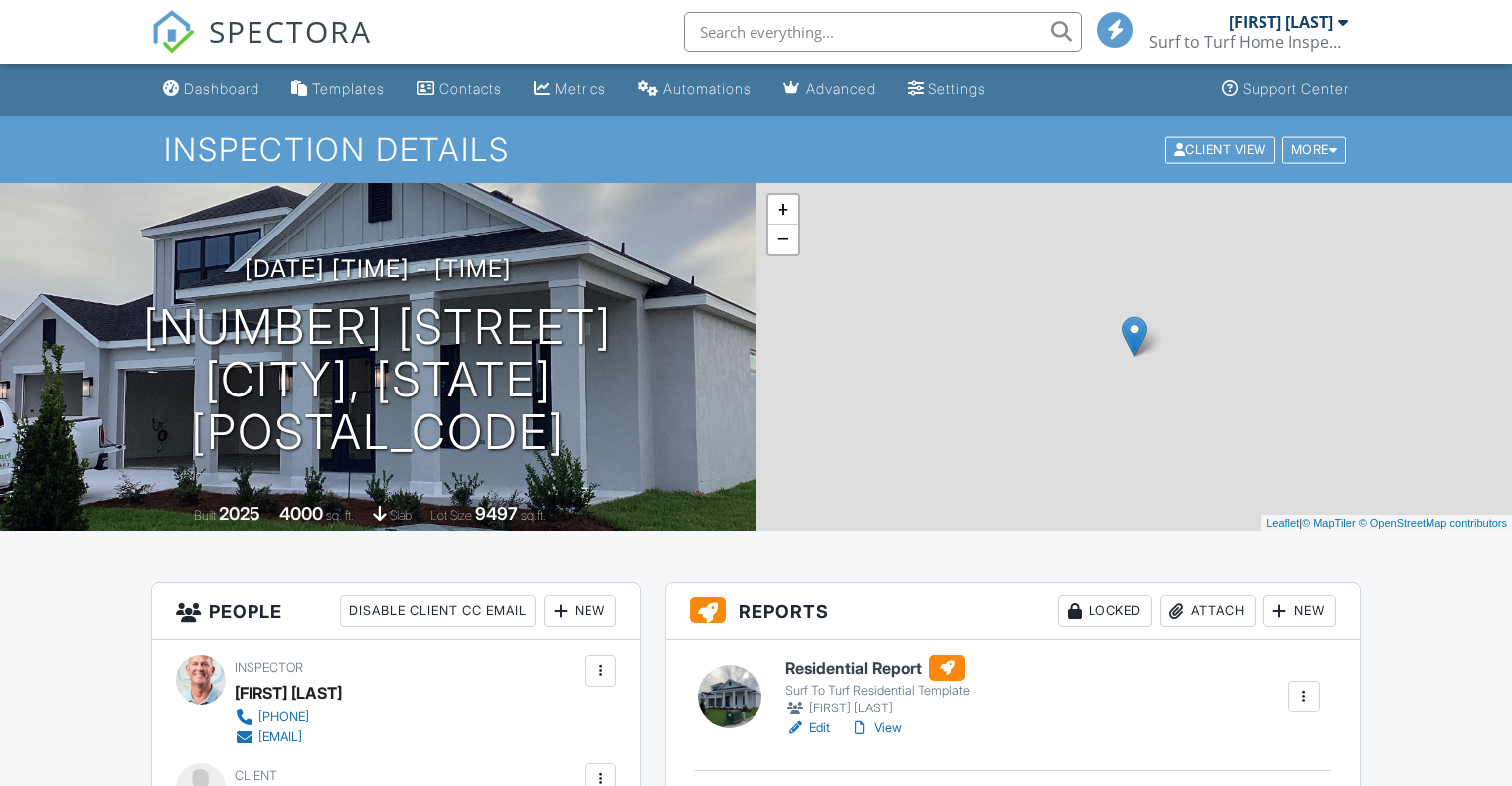 scroll, scrollTop: 0, scrollLeft: 0, axis: both 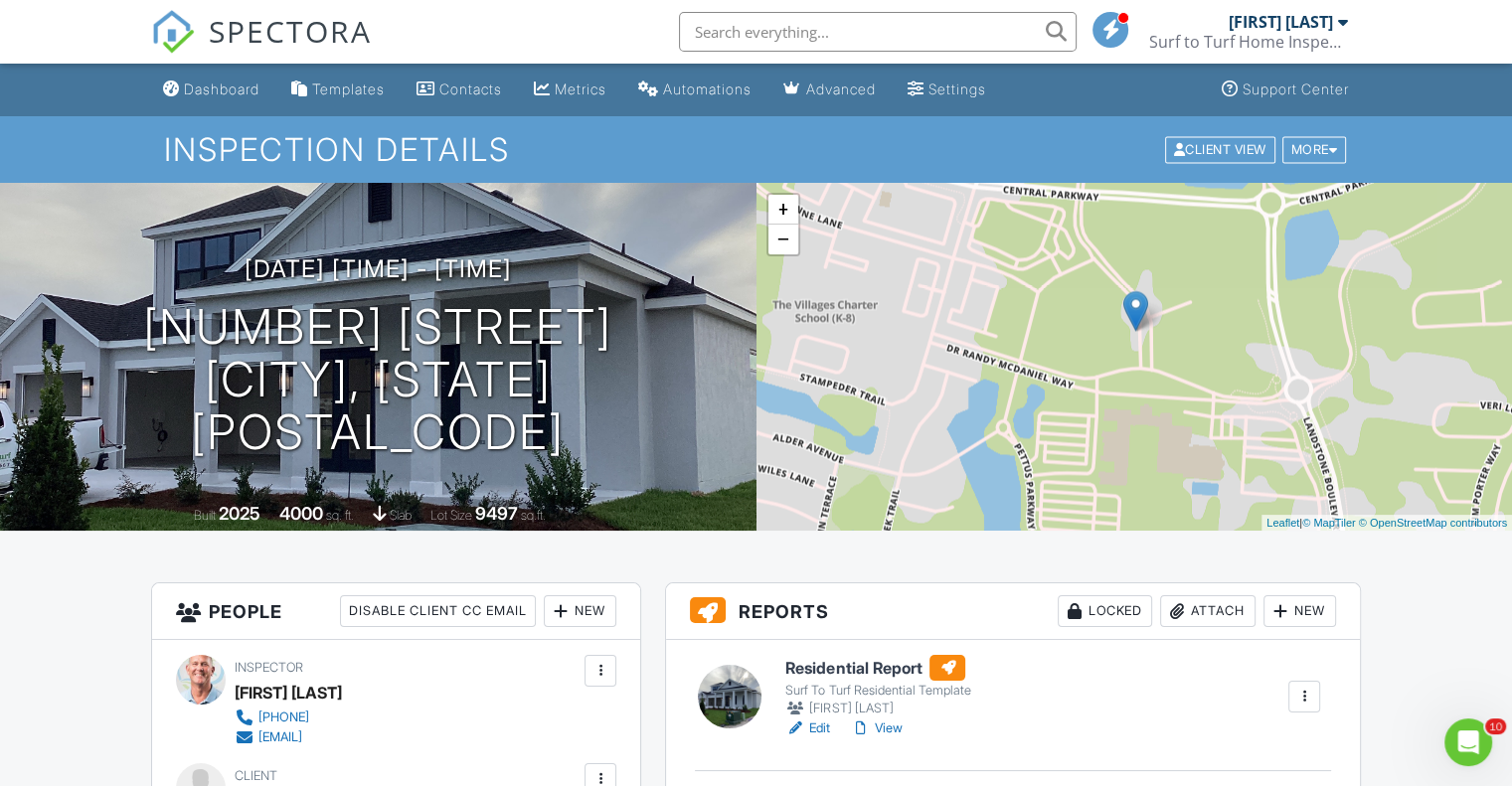 drag, startPoint x: 1505, startPoint y: 193, endPoint x: 1510, endPoint y: 180, distance: 13.928388 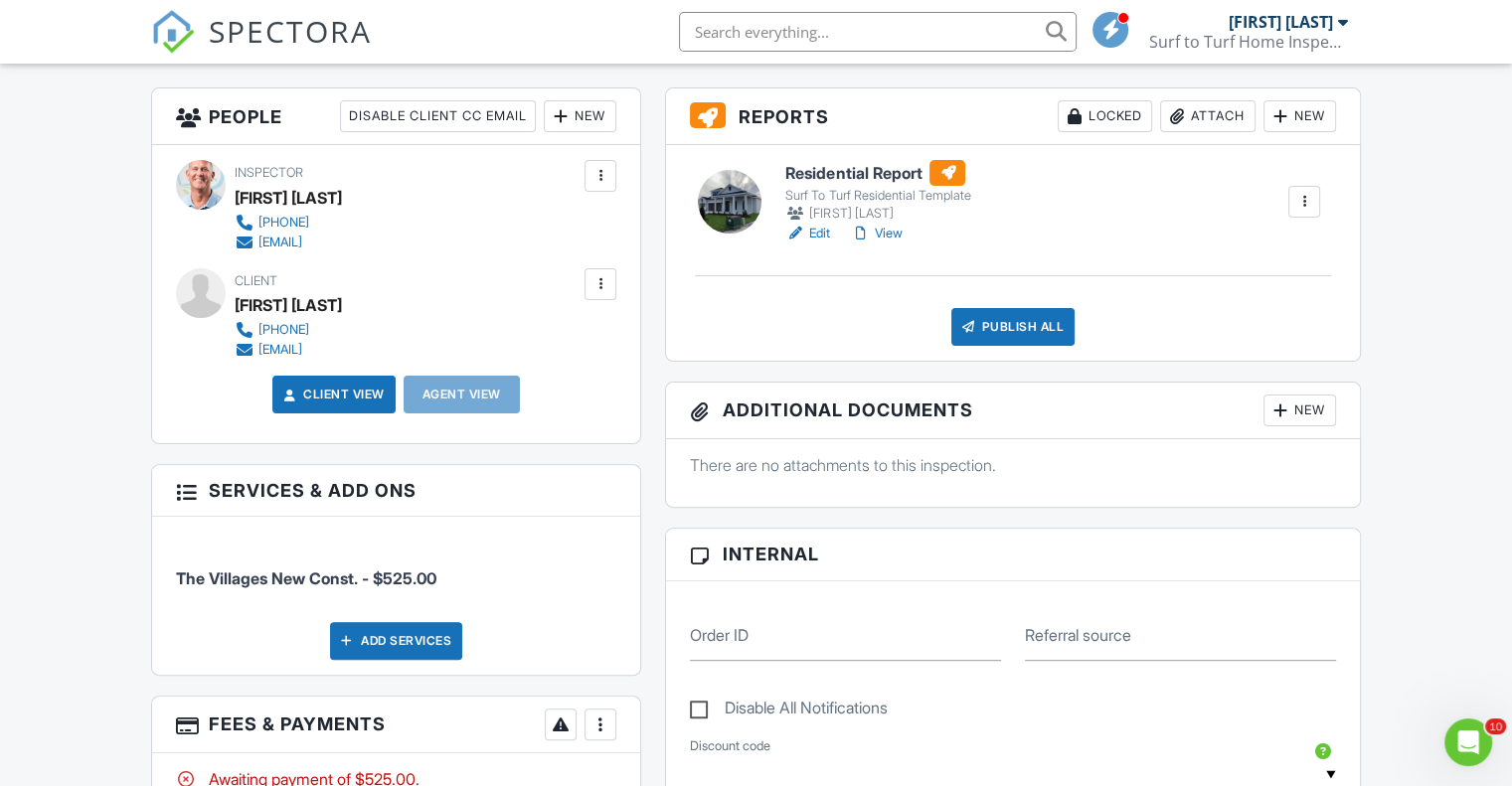 scroll, scrollTop: 504, scrollLeft: 0, axis: vertical 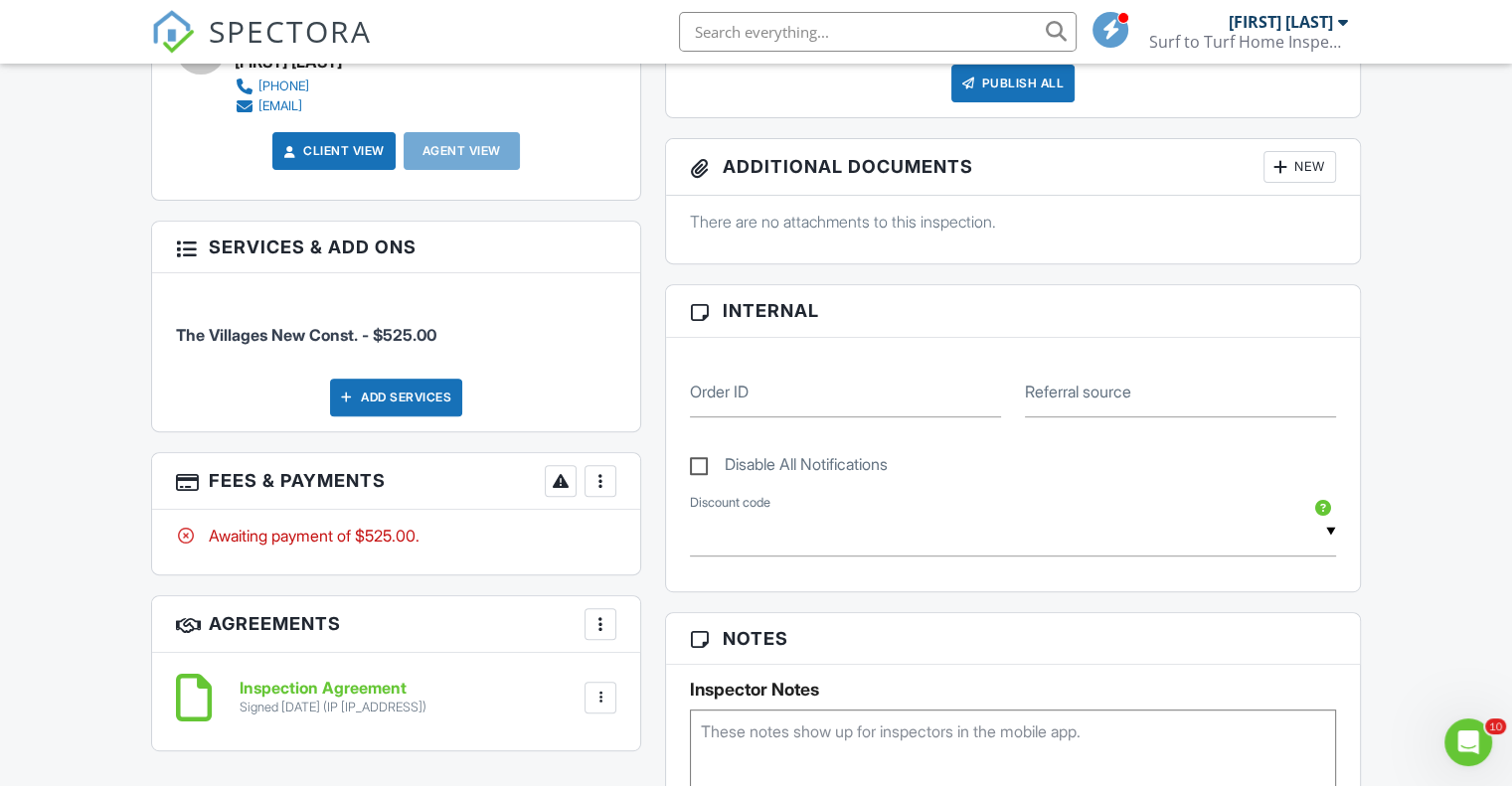 click at bounding box center (600, 481) 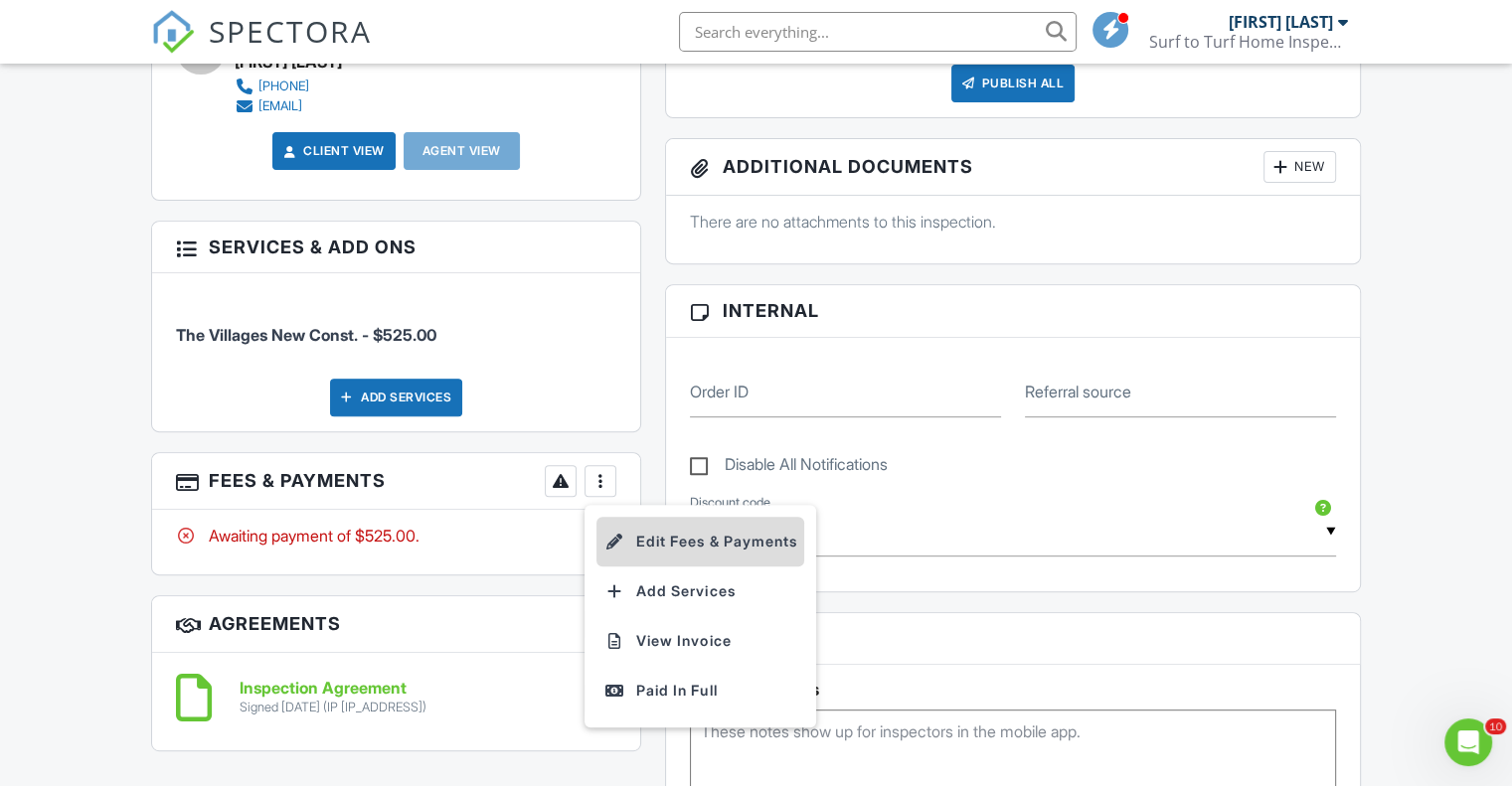 click on "Edit Fees & Payments" at bounding box center [700, 542] 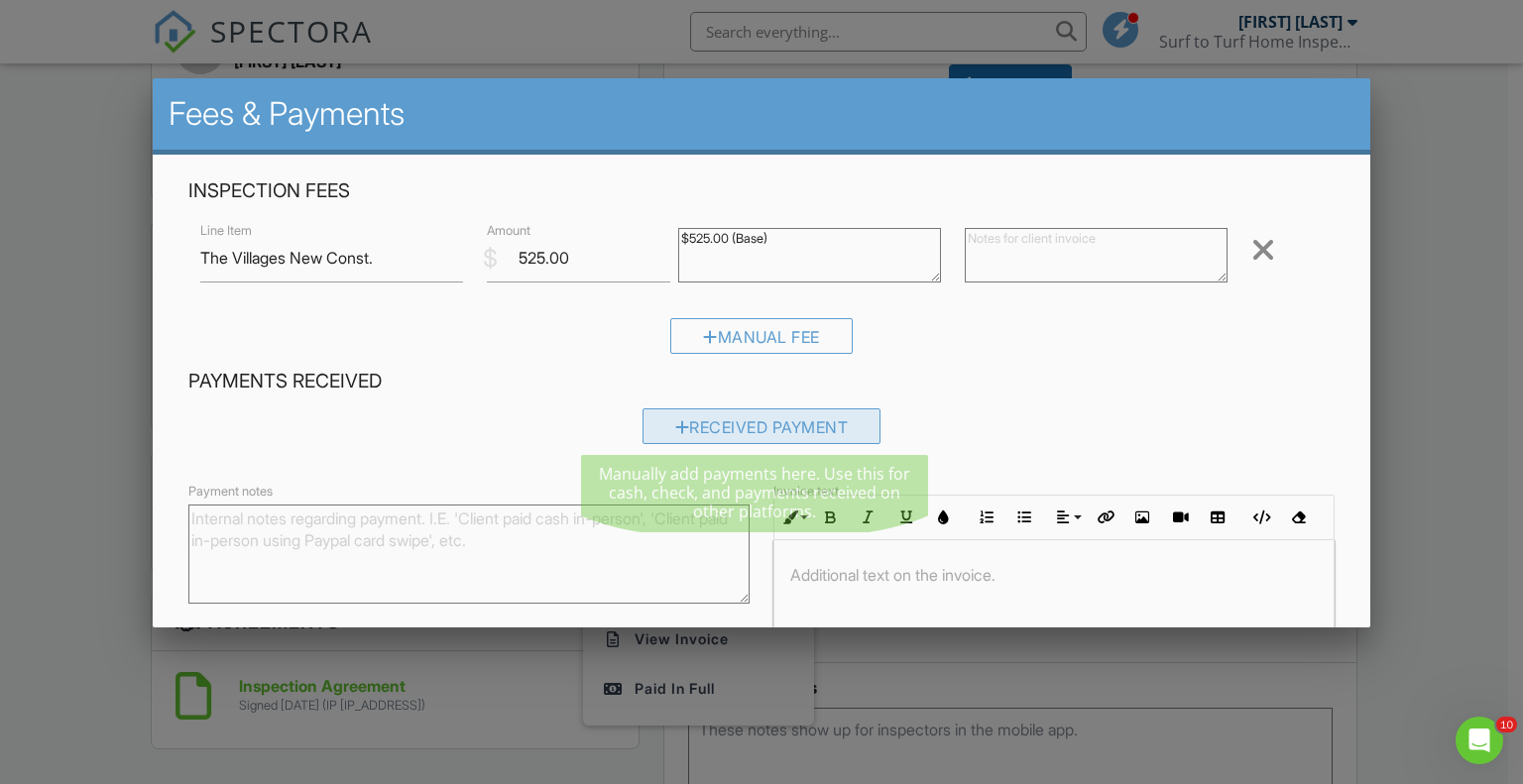 click on "Received Payment" at bounding box center (762, 426) 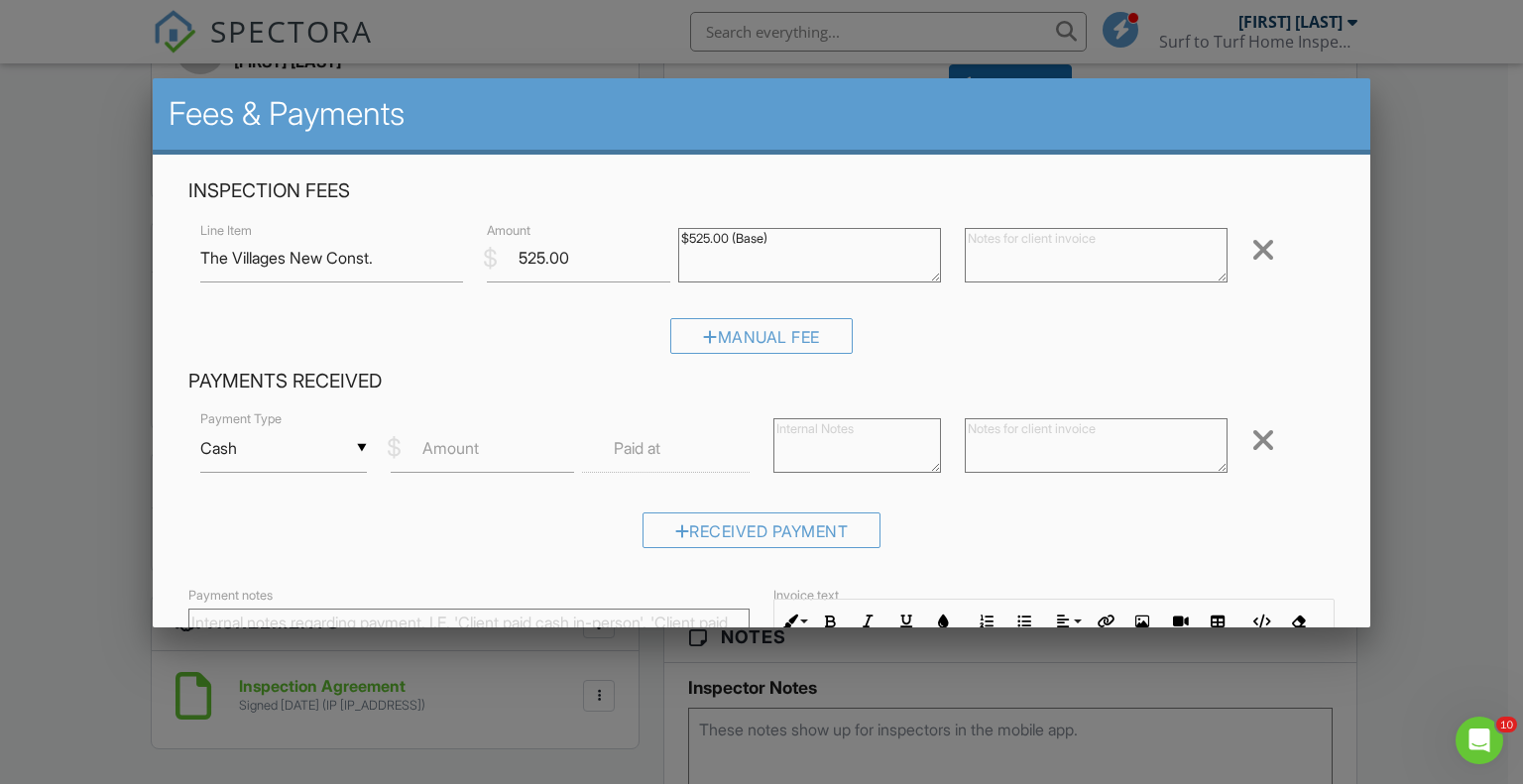 click on "▼ Cash Cash Check On-Site Card Other Cash
Check
On-Site Card
Other" at bounding box center [284, 448] 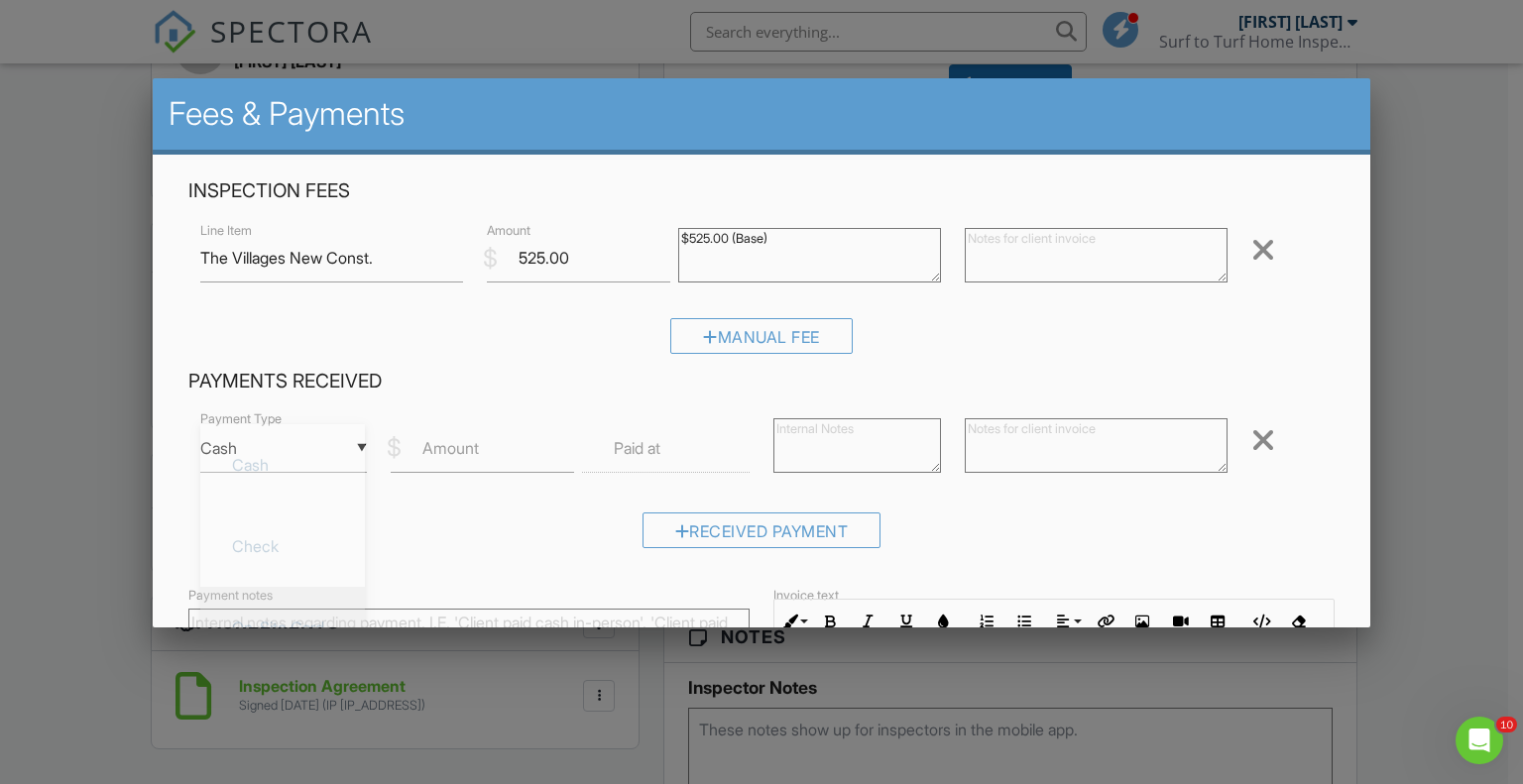 click on "On-Site Card" at bounding box center [283, 627] 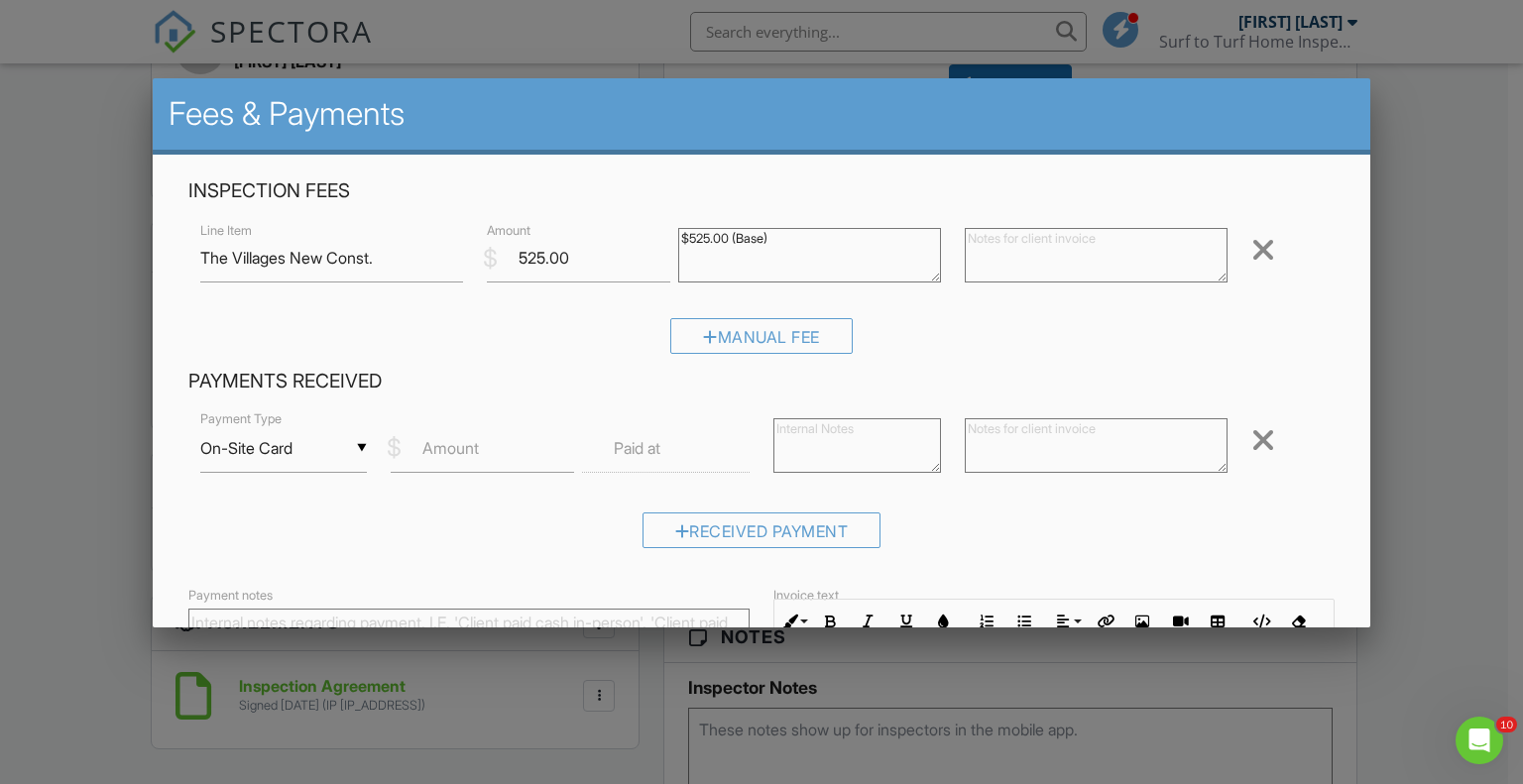 click on "Amount" at bounding box center [450, 448] 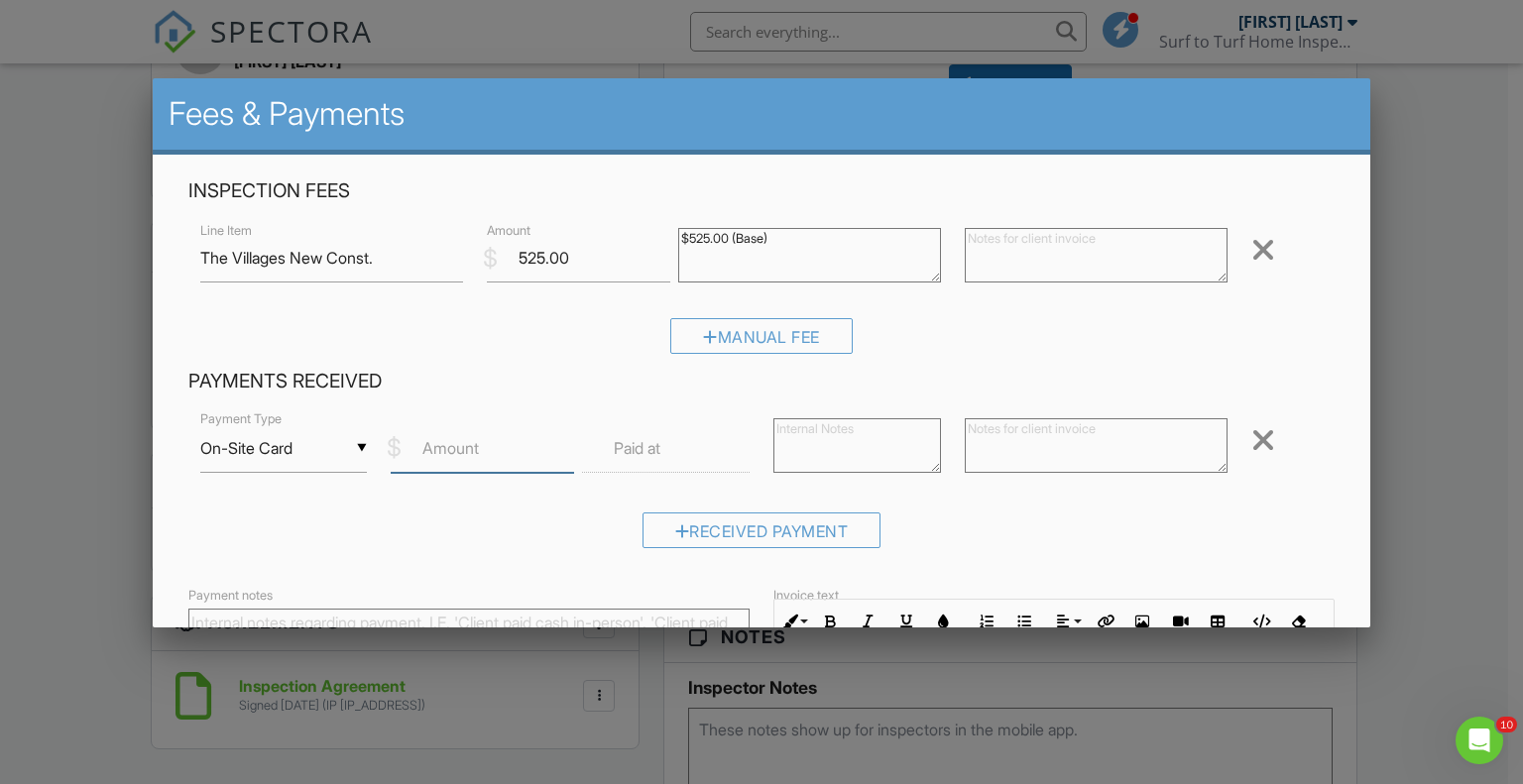 click on "Amount" at bounding box center [482, 448] 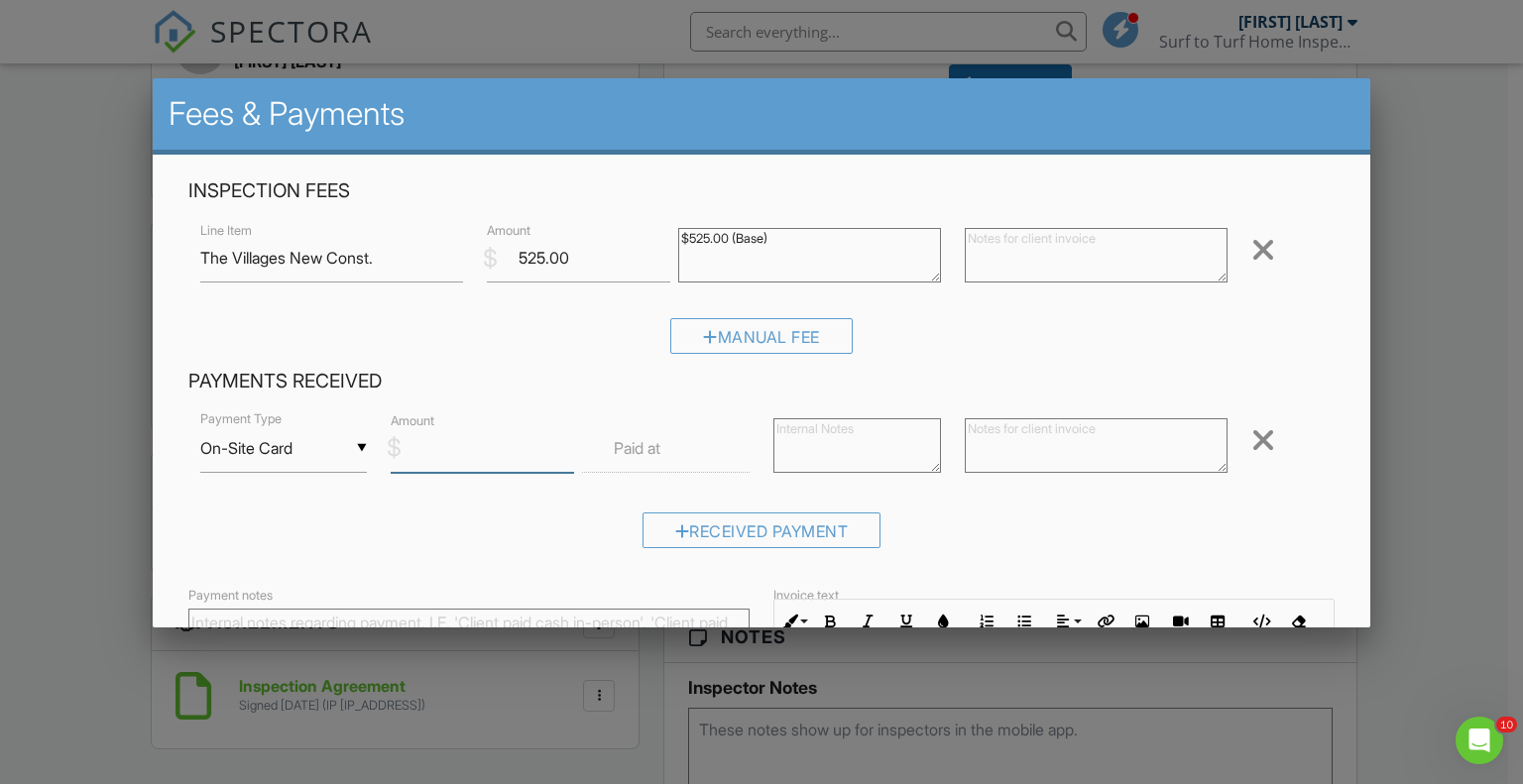 click on "Amount" at bounding box center (482, 448) 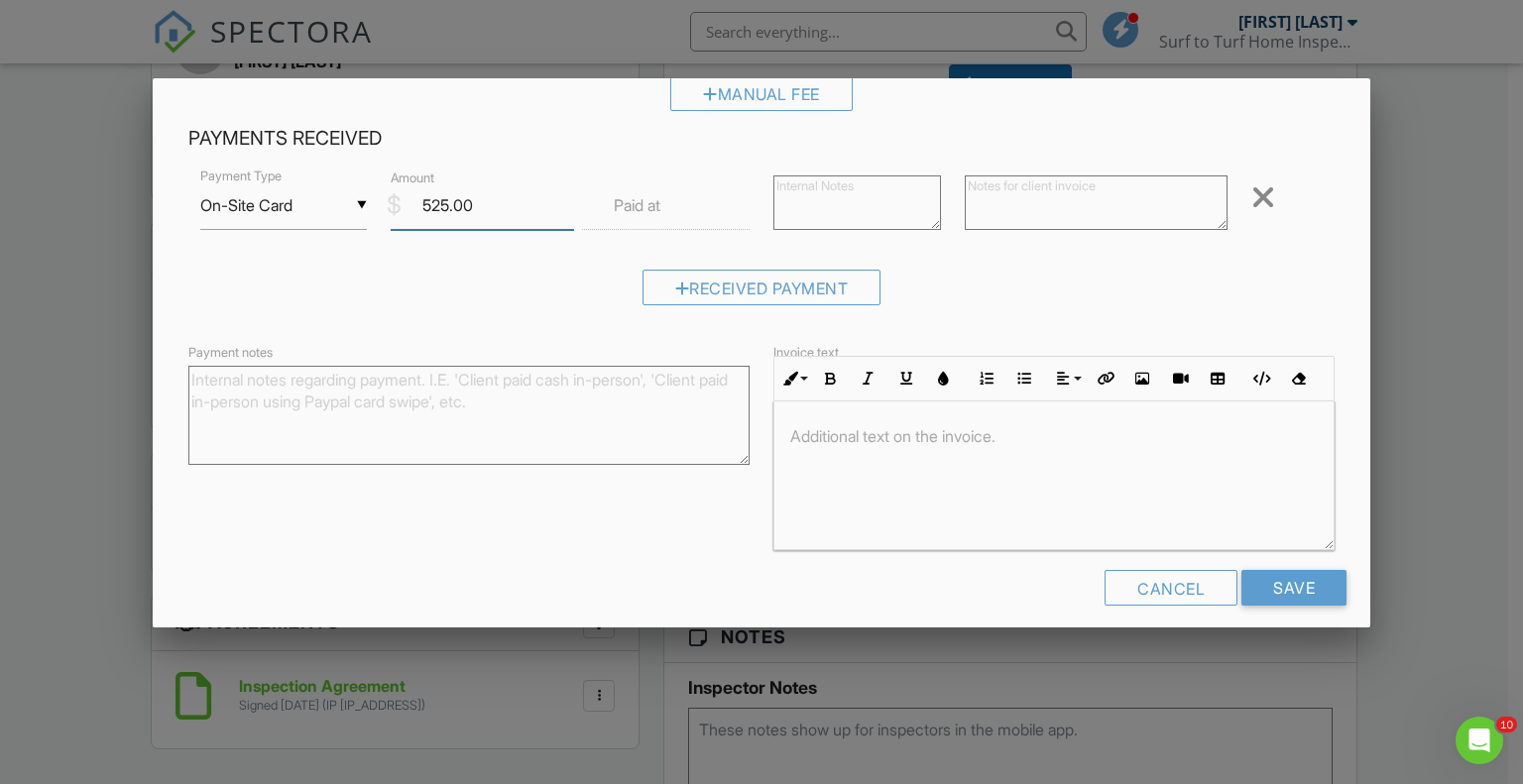 scroll, scrollTop: 259, scrollLeft: 0, axis: vertical 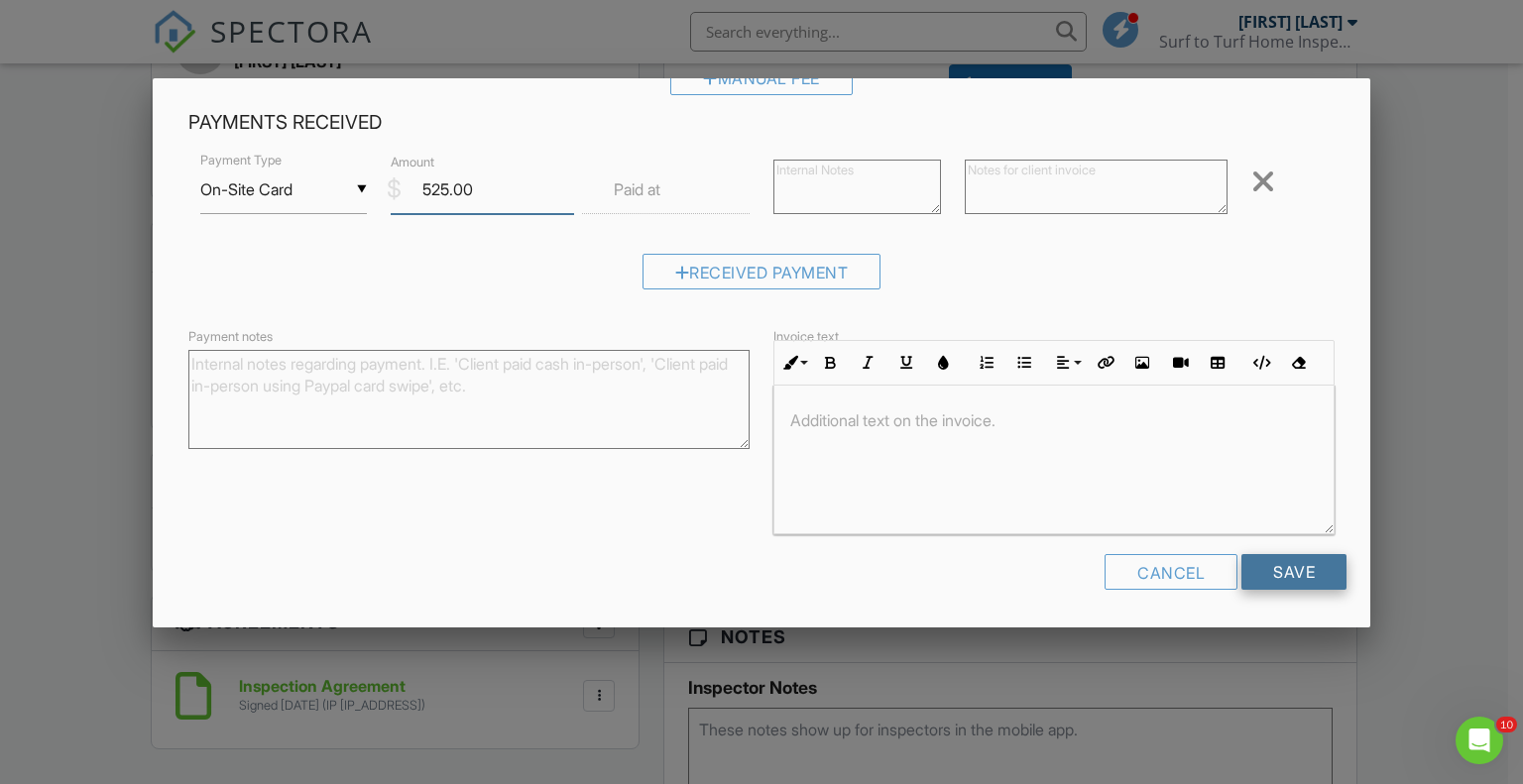 type on "525.00" 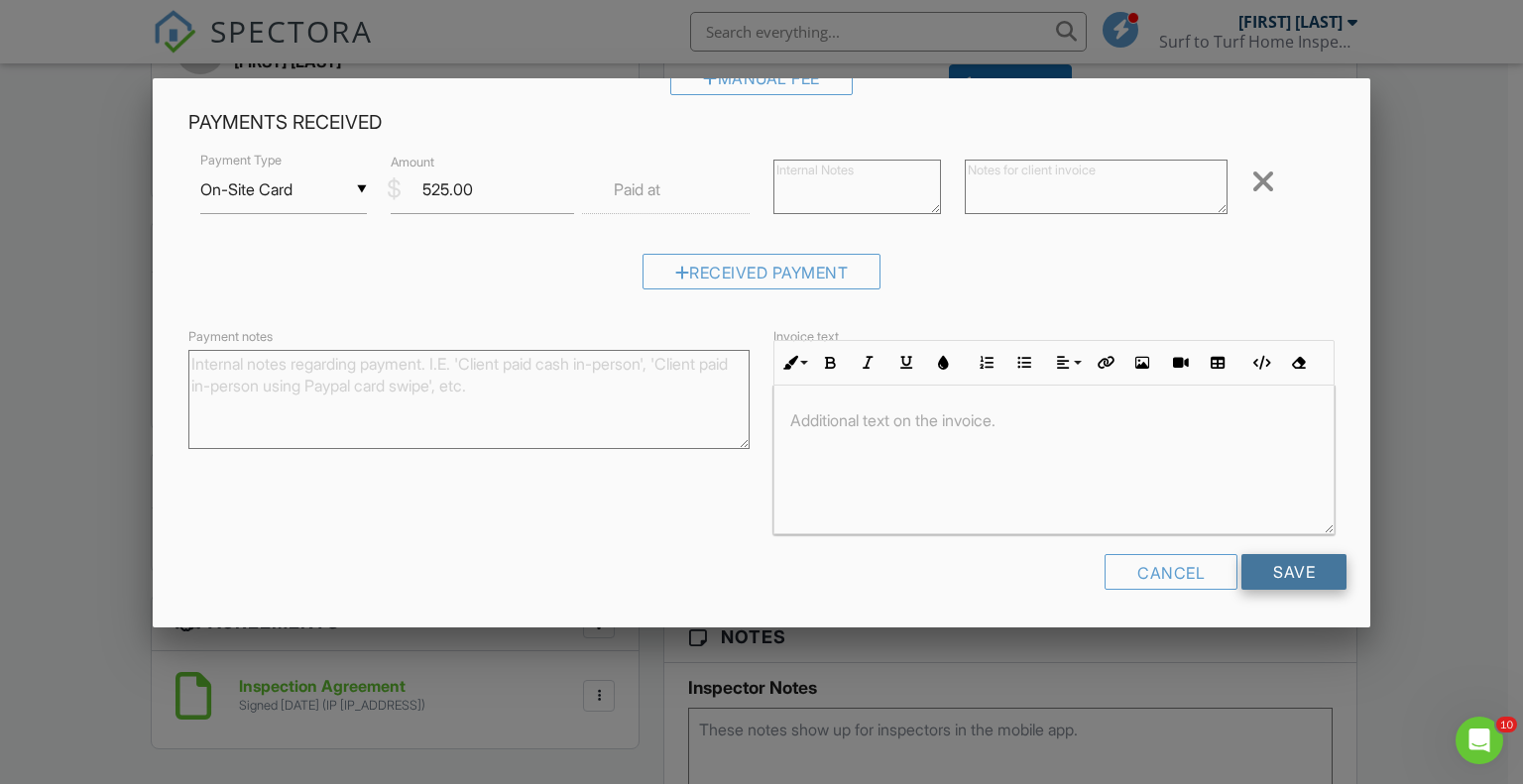 click on "Save" at bounding box center [1294, 572] 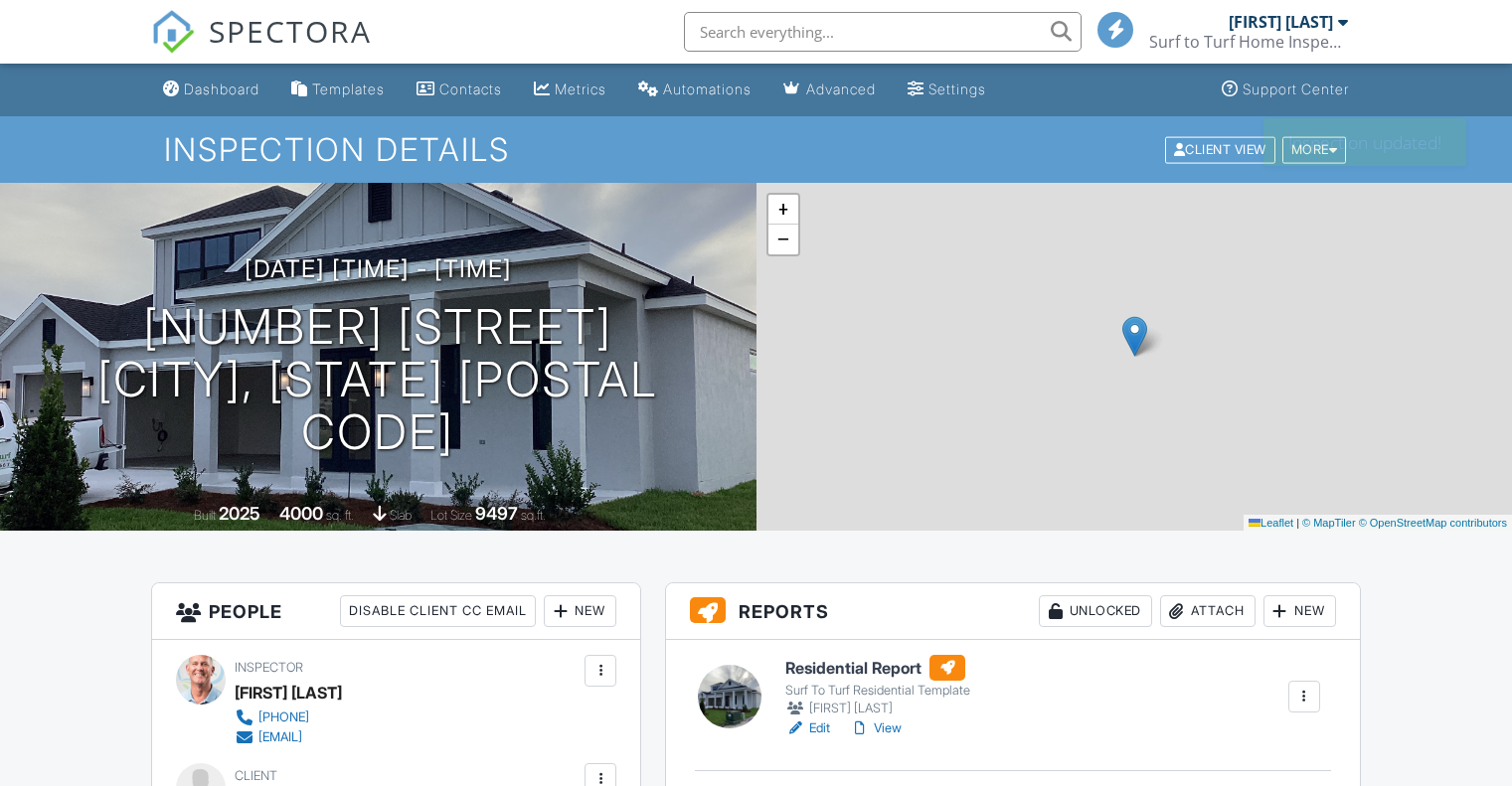 scroll, scrollTop: 0, scrollLeft: 0, axis: both 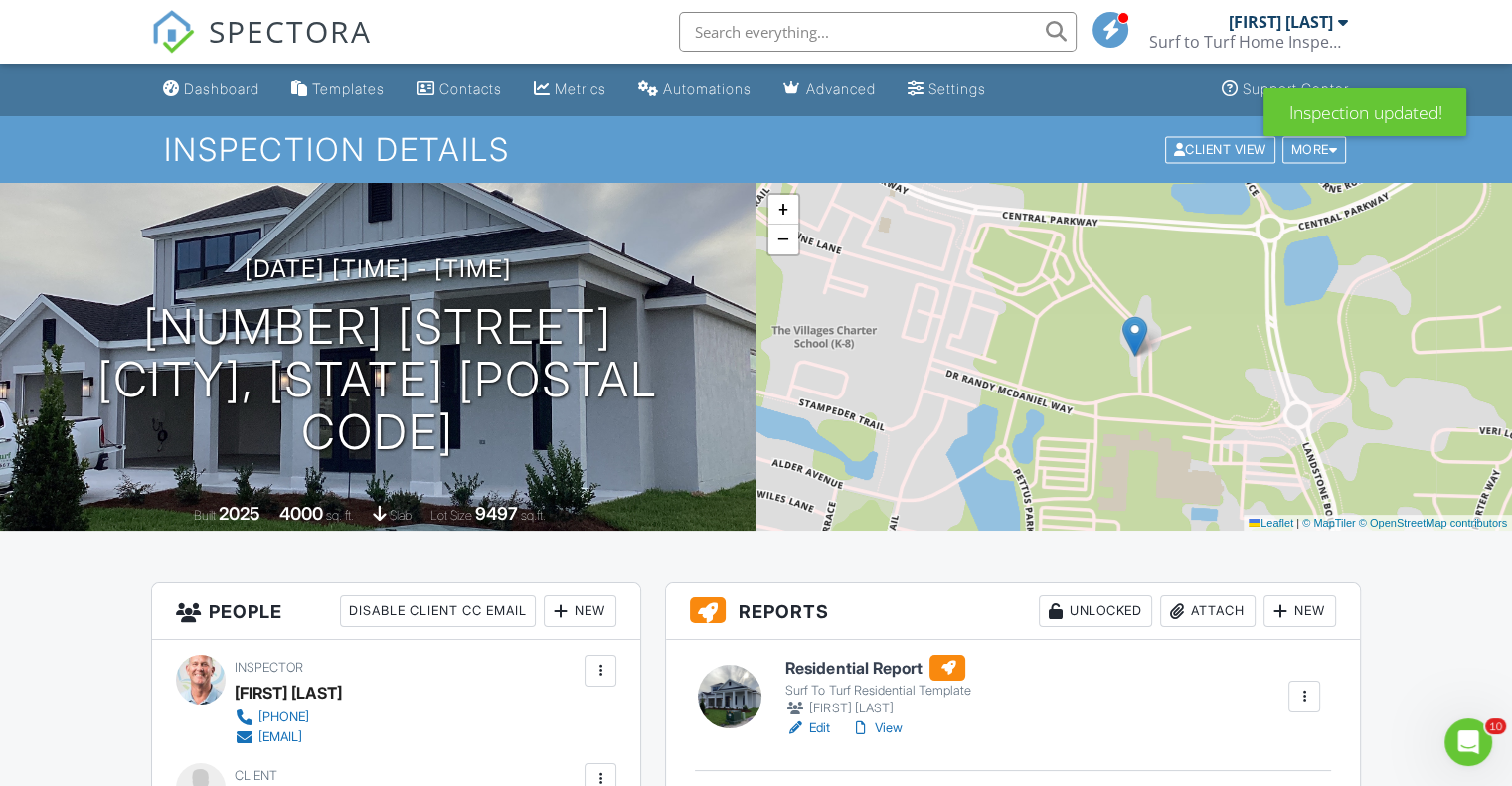click on "View" at bounding box center [876, 728] 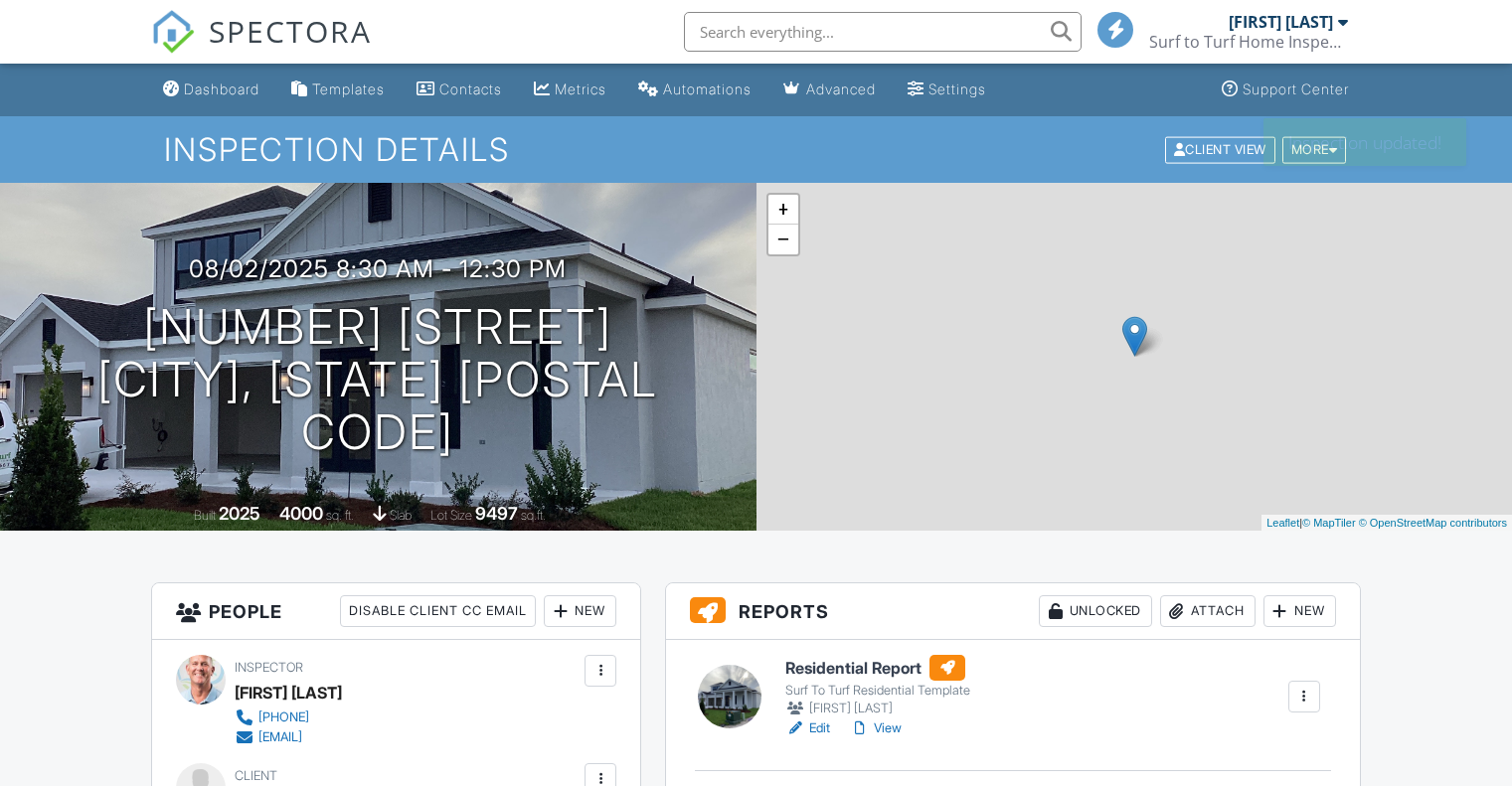 scroll, scrollTop: 0, scrollLeft: 0, axis: both 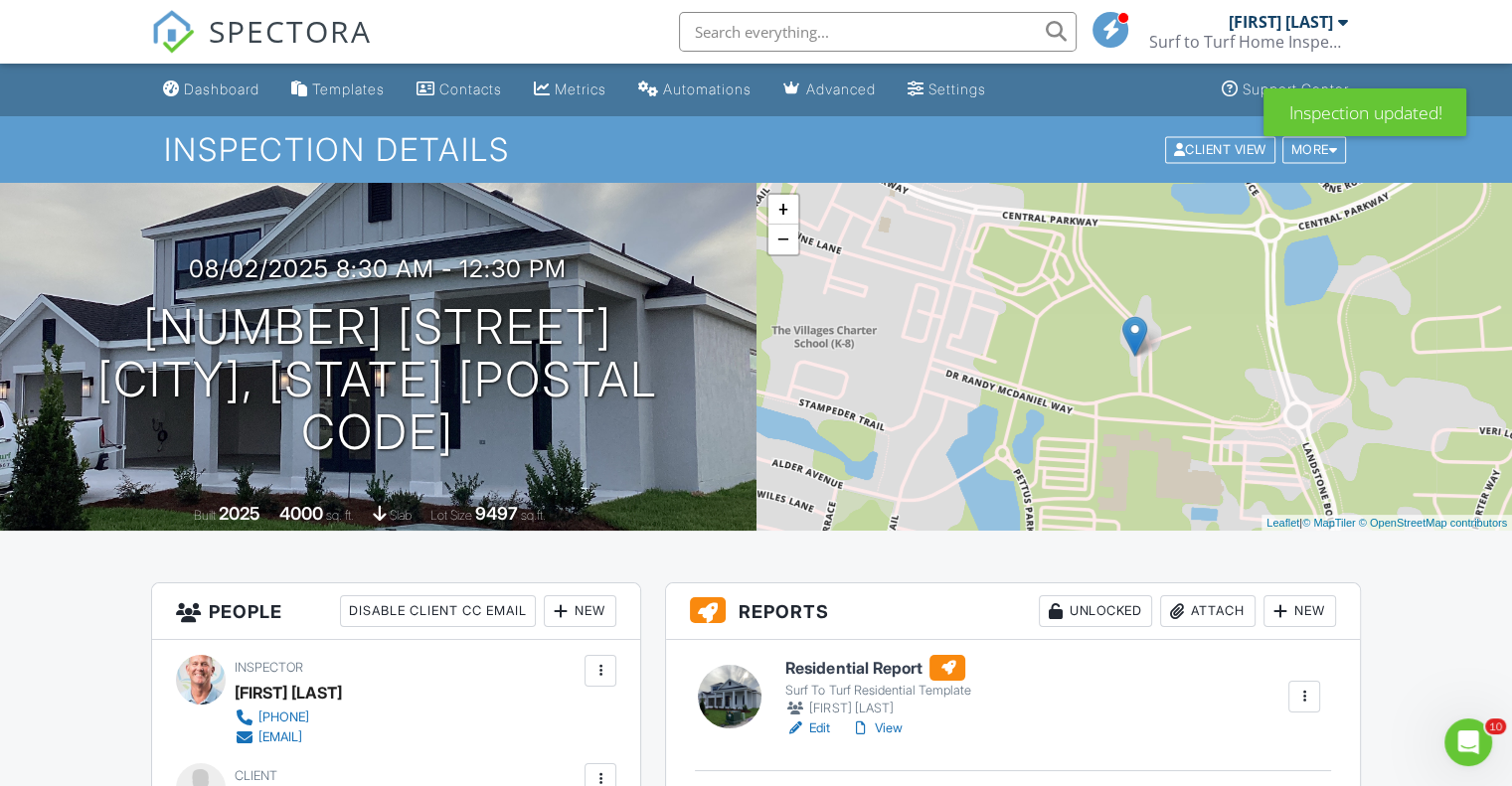click on "View" at bounding box center (876, 728) 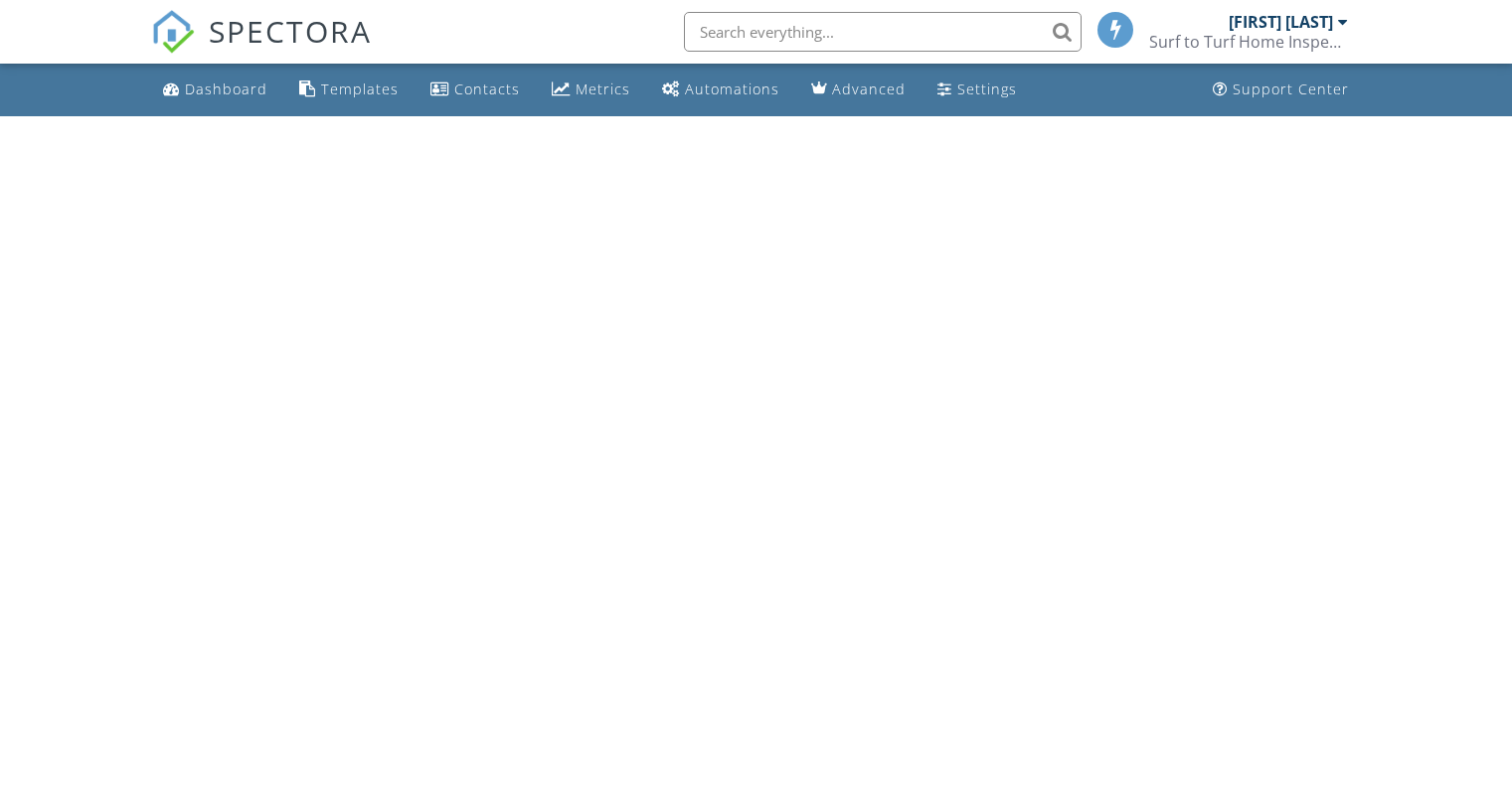scroll, scrollTop: 0, scrollLeft: 0, axis: both 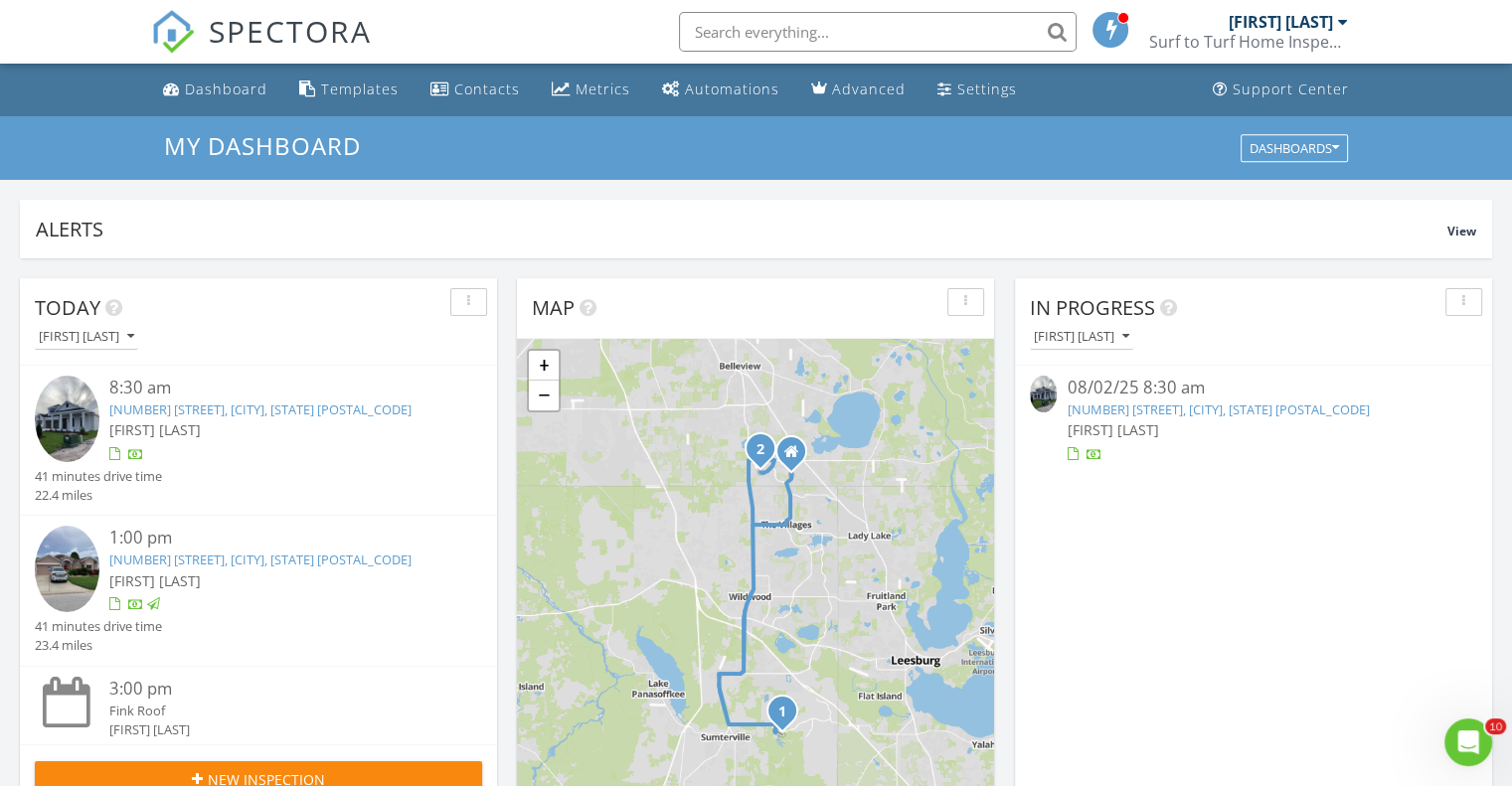 click at bounding box center (1043, 393) 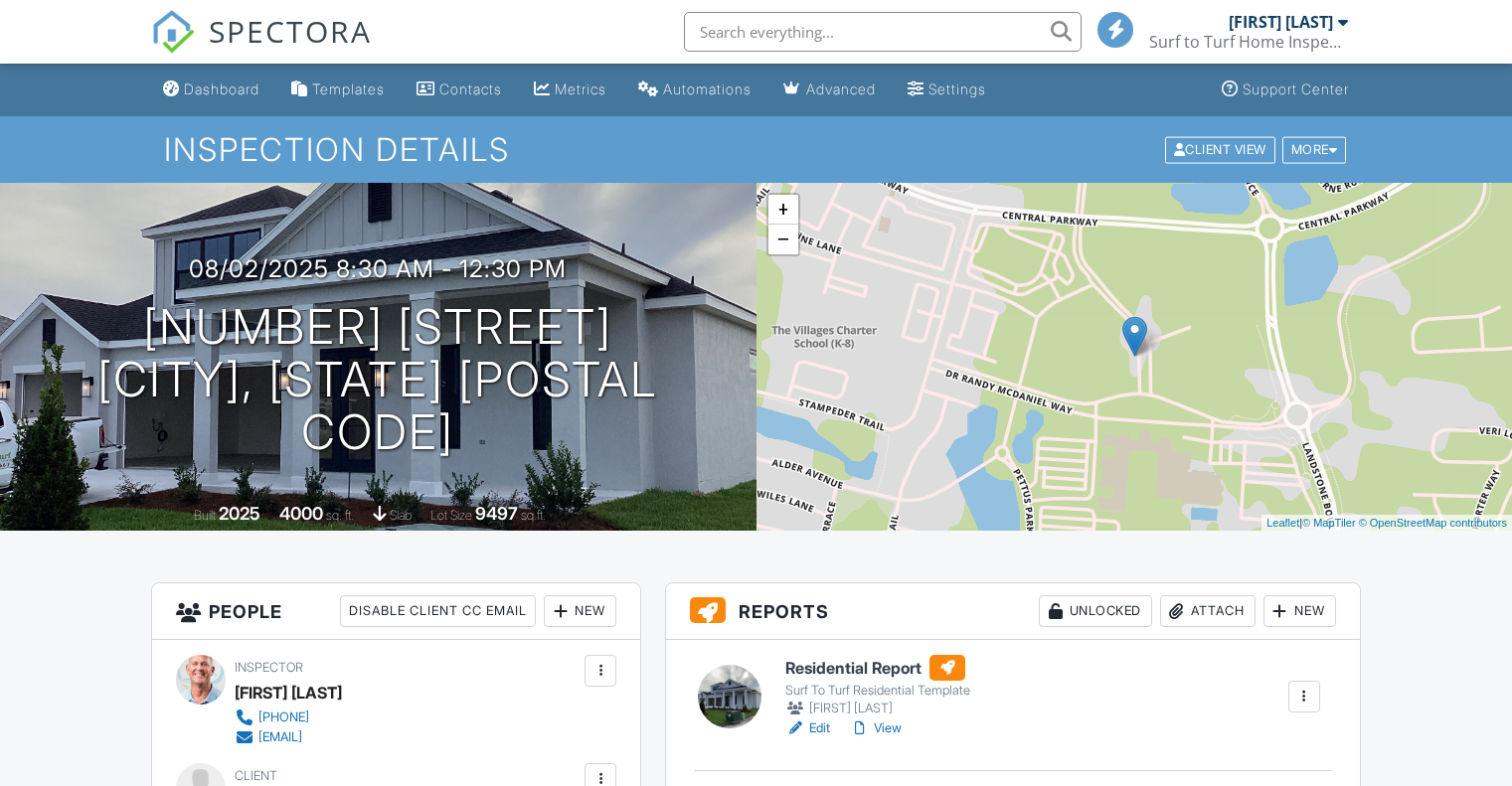 scroll, scrollTop: 0, scrollLeft: 0, axis: both 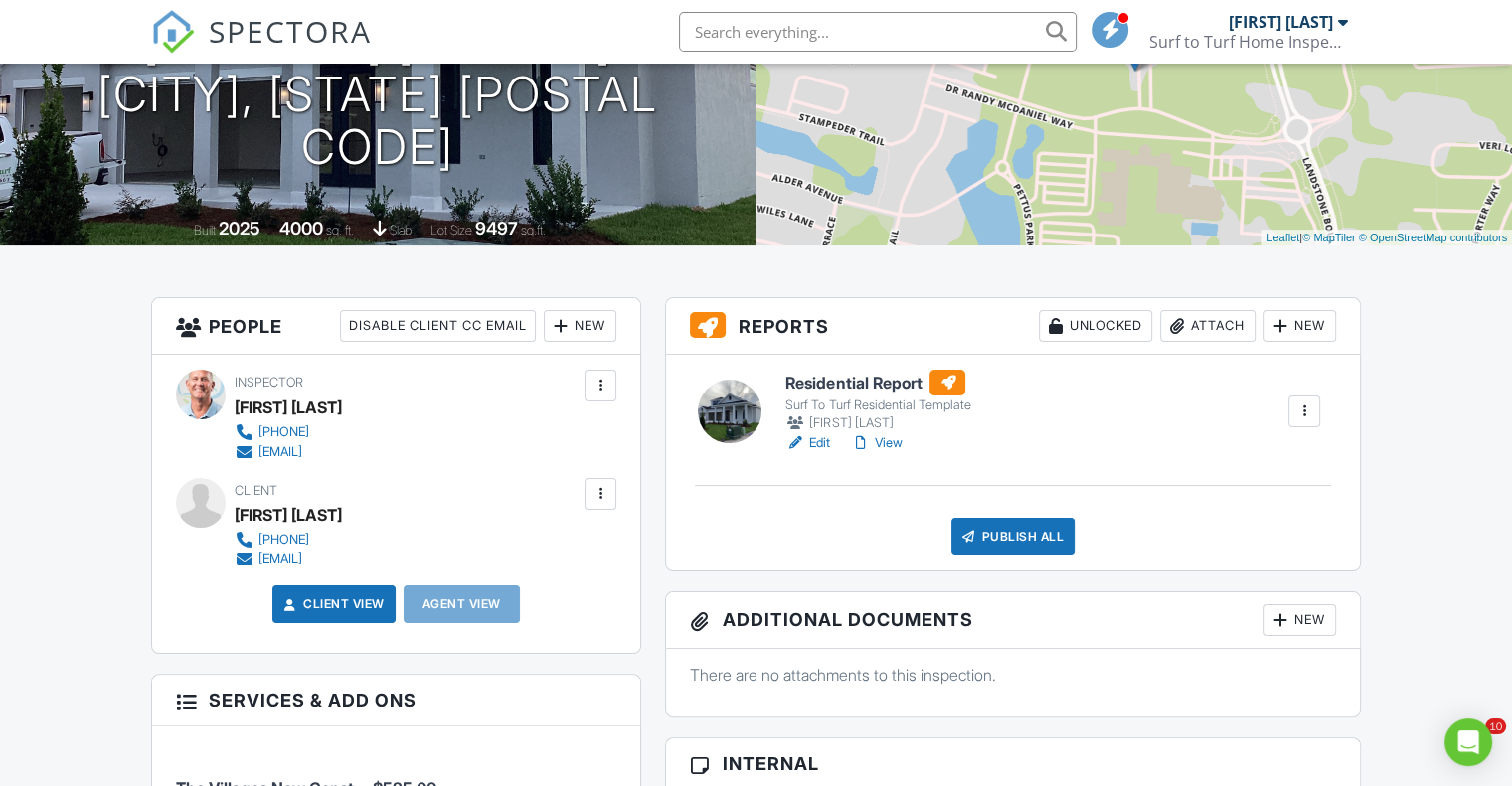 drag, startPoint x: 1515, startPoint y: 97, endPoint x: 1511, endPoint y: 188, distance: 91.08787 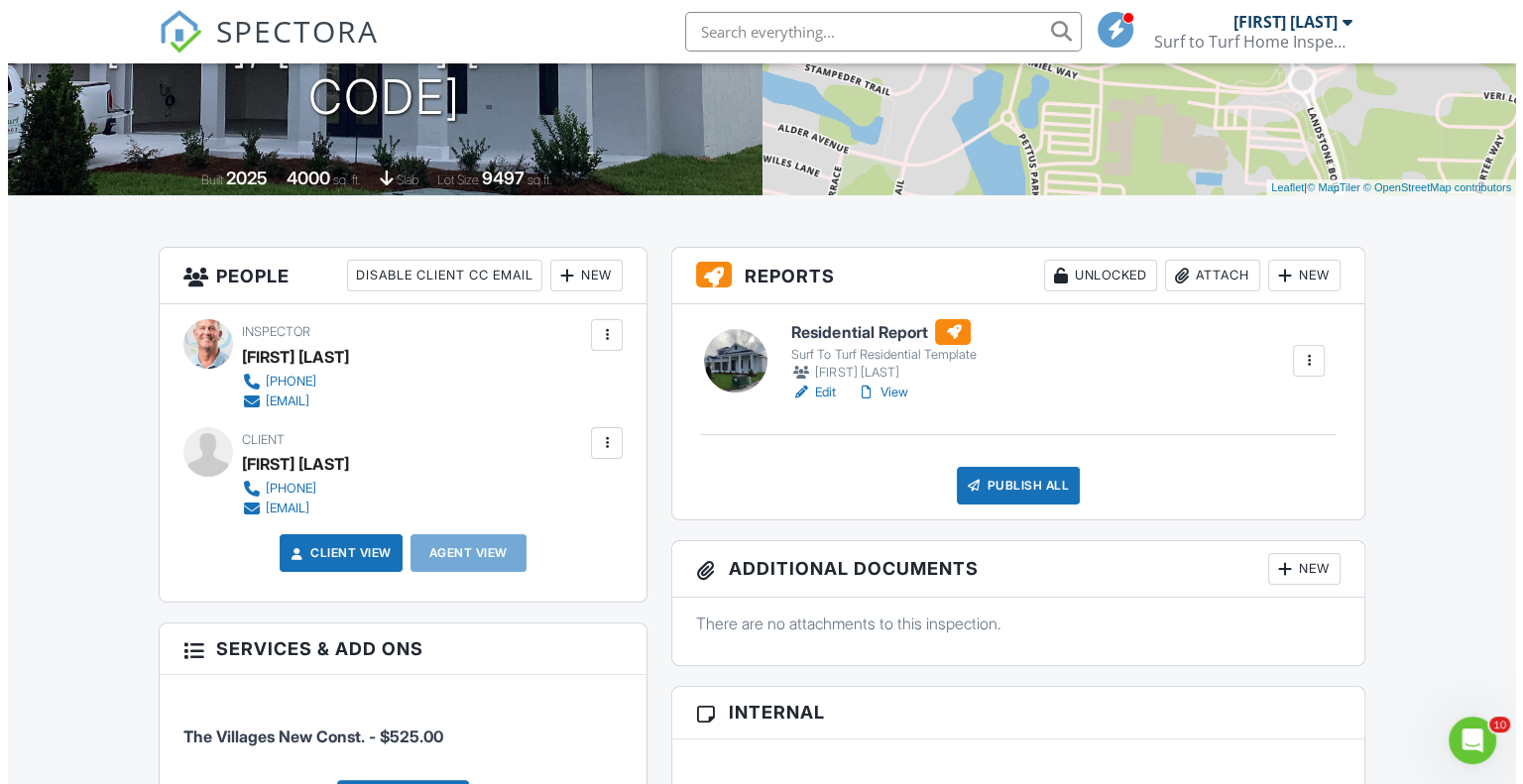 scroll, scrollTop: 0, scrollLeft: 0, axis: both 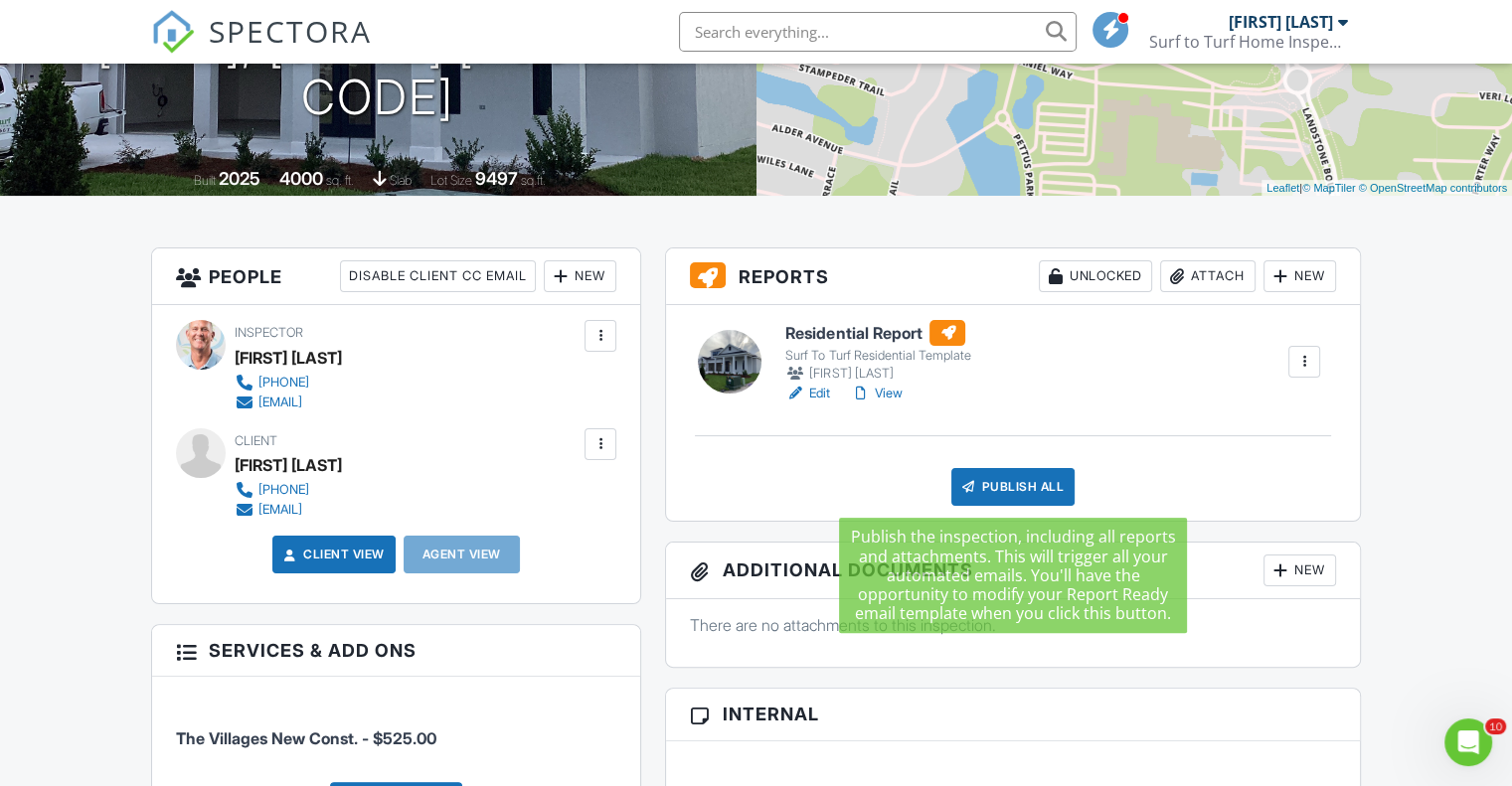 click on "Publish All" at bounding box center [1013, 487] 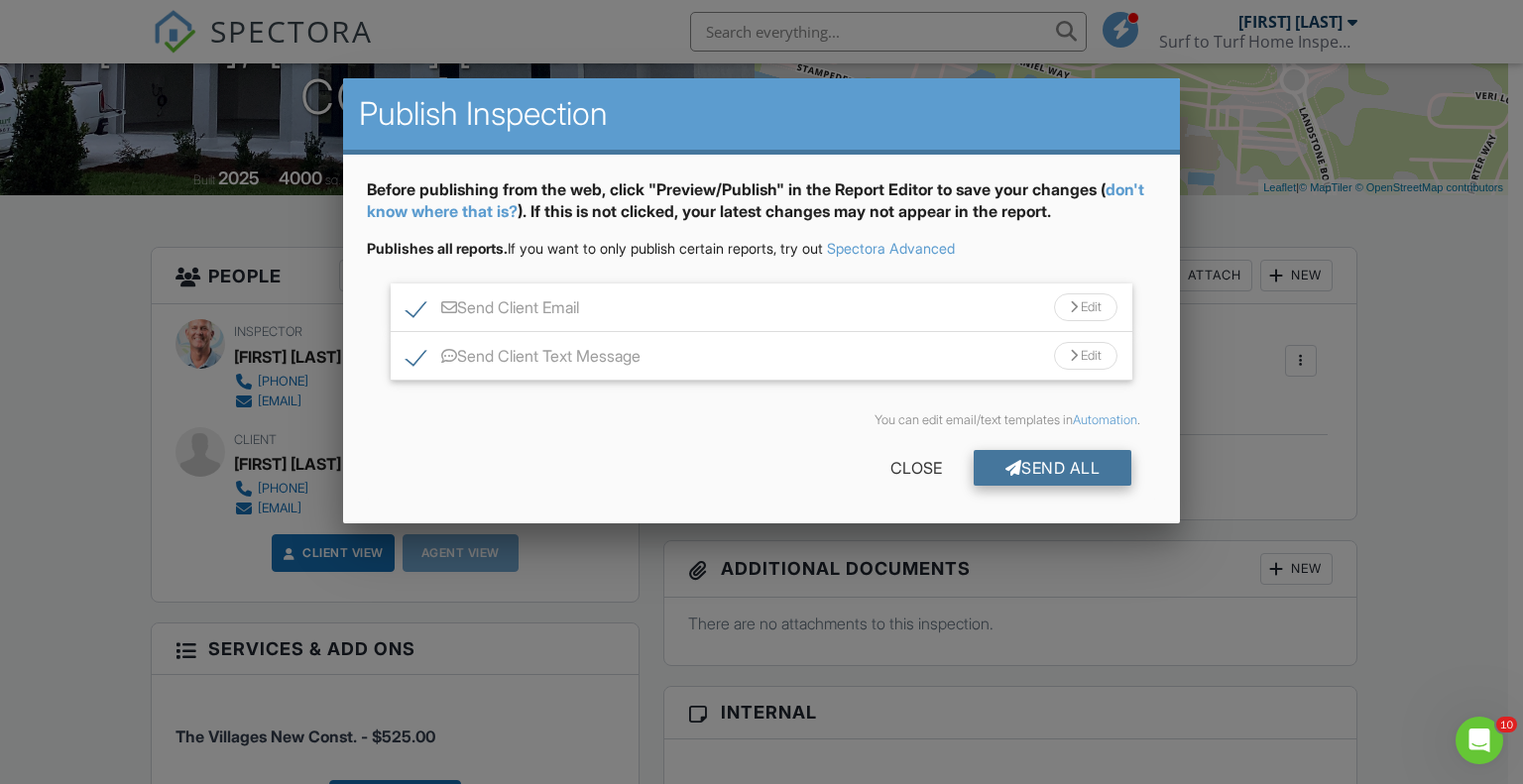 click on "Send All" at bounding box center [1053, 468] 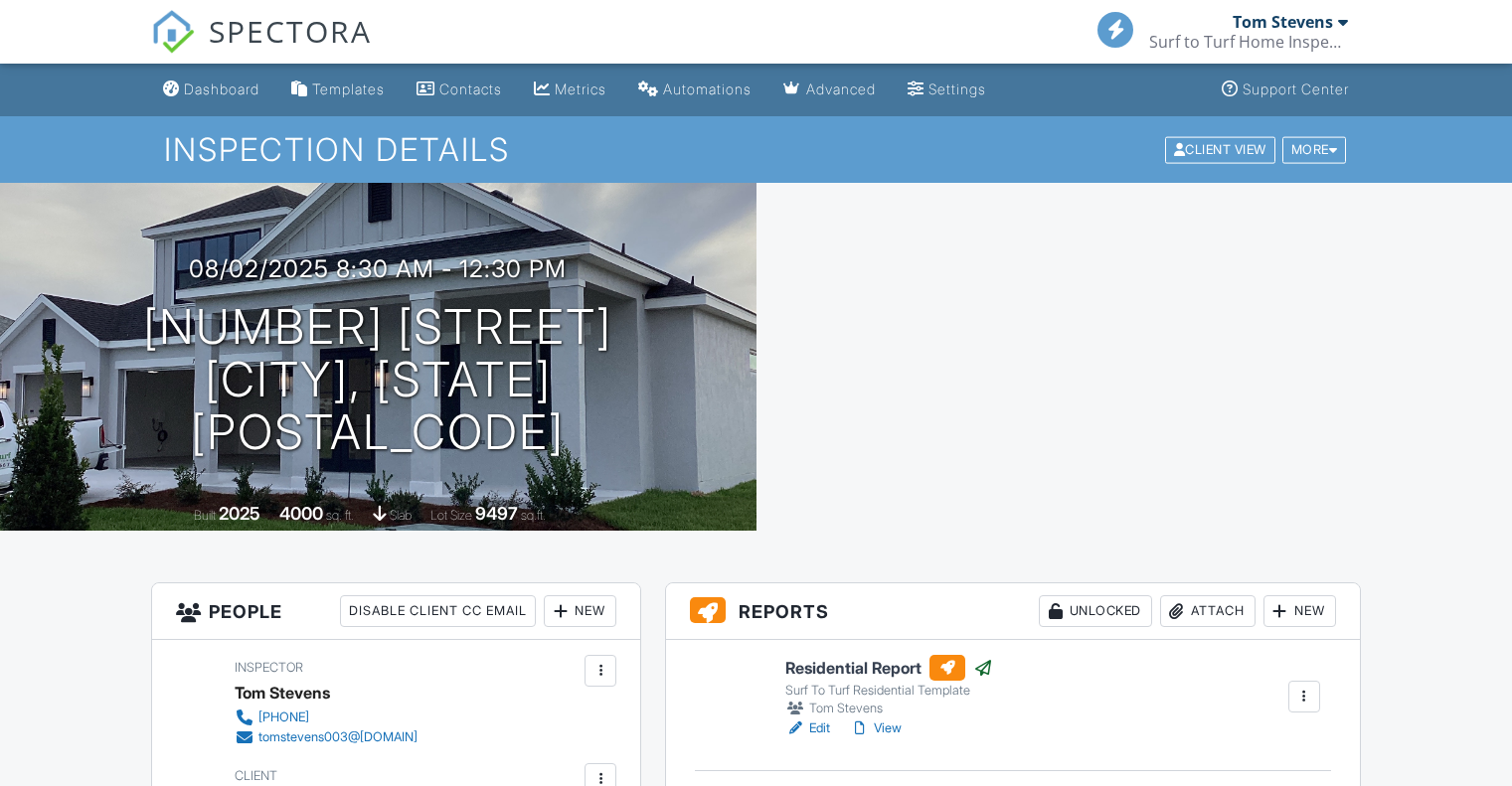 scroll, scrollTop: 338, scrollLeft: 0, axis: vertical 